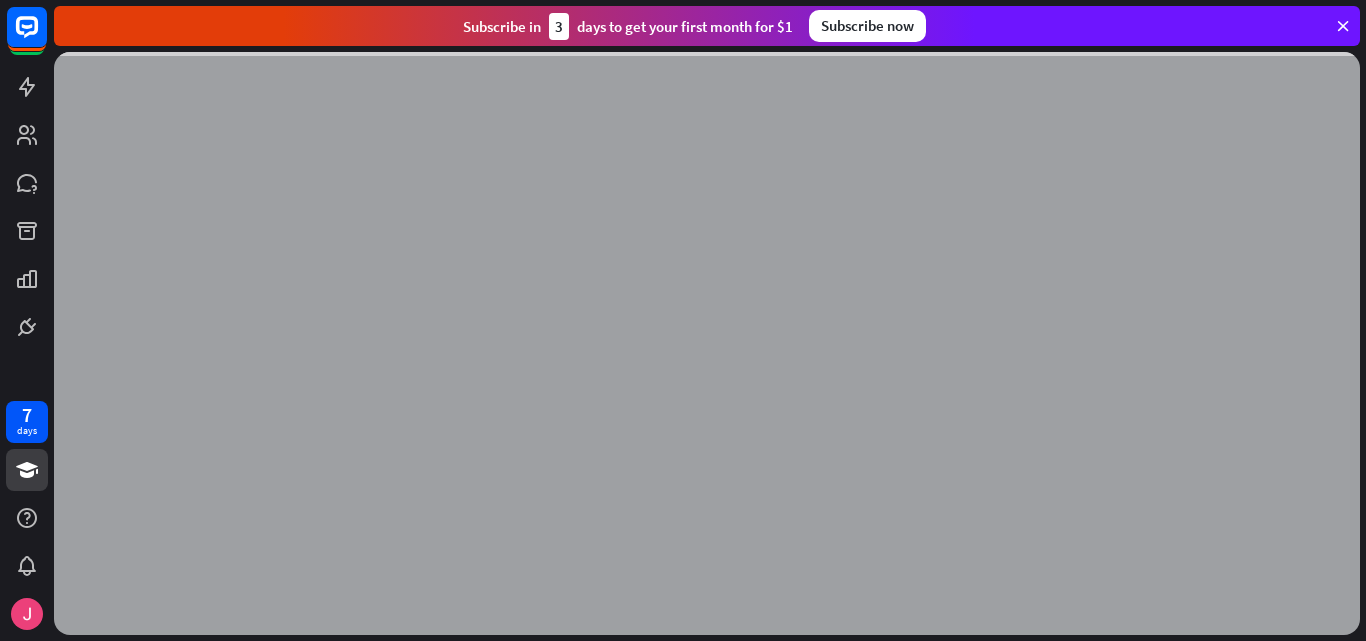 scroll, scrollTop: 0, scrollLeft: 0, axis: both 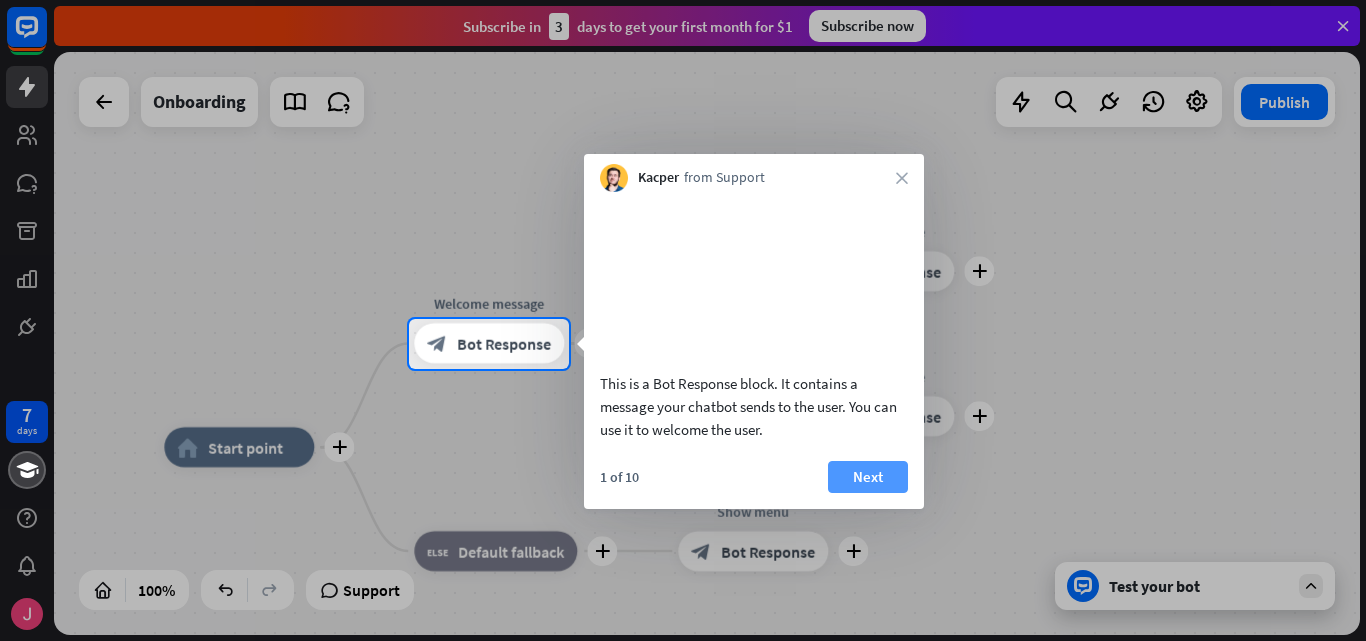 click on "Next" at bounding box center [868, 477] 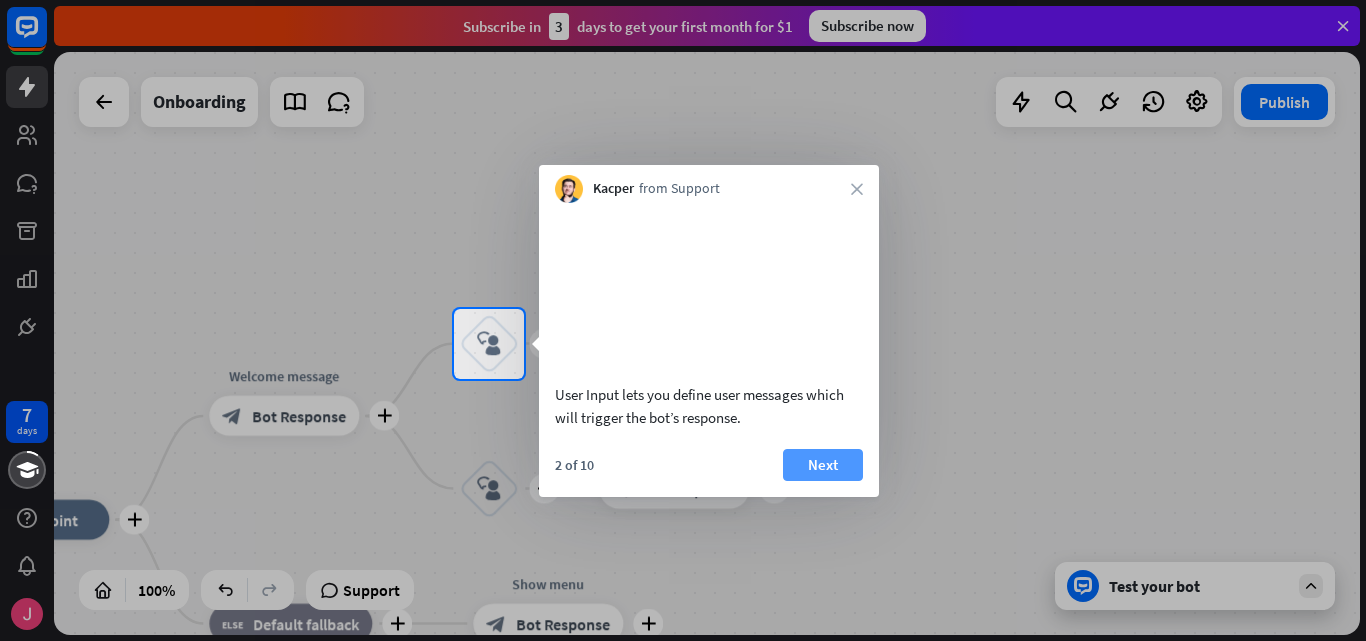 click on "Next" at bounding box center (823, 465) 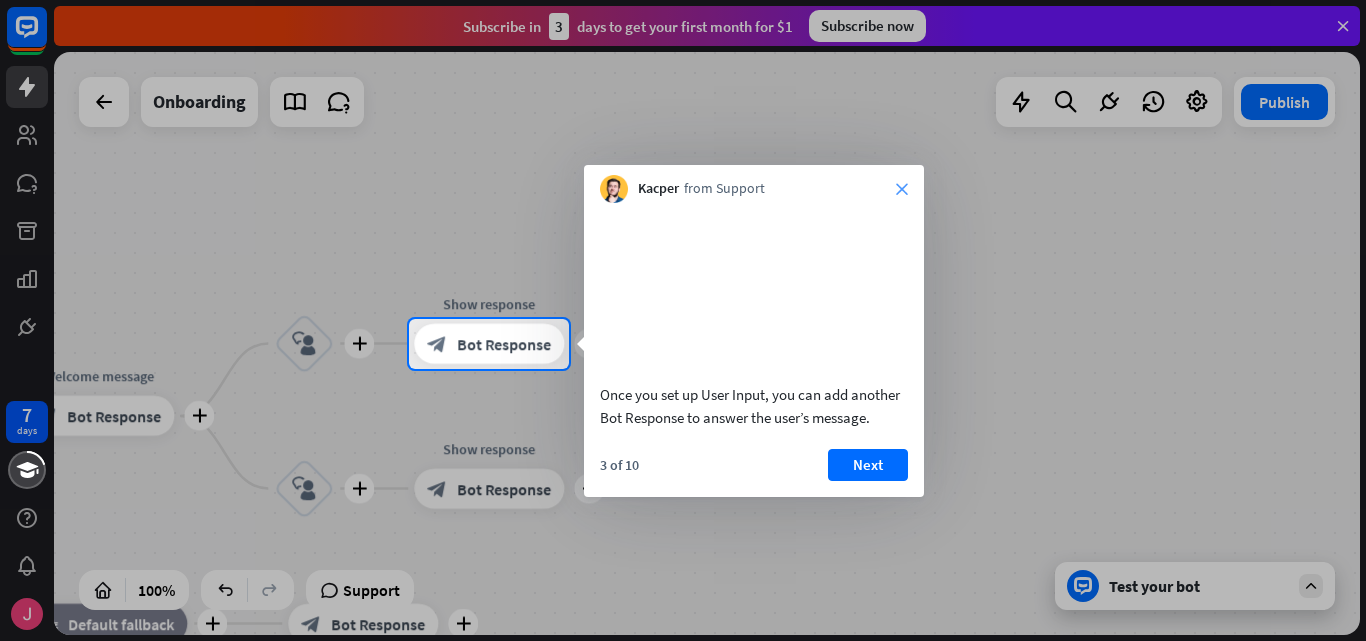 click on "close" at bounding box center [902, 189] 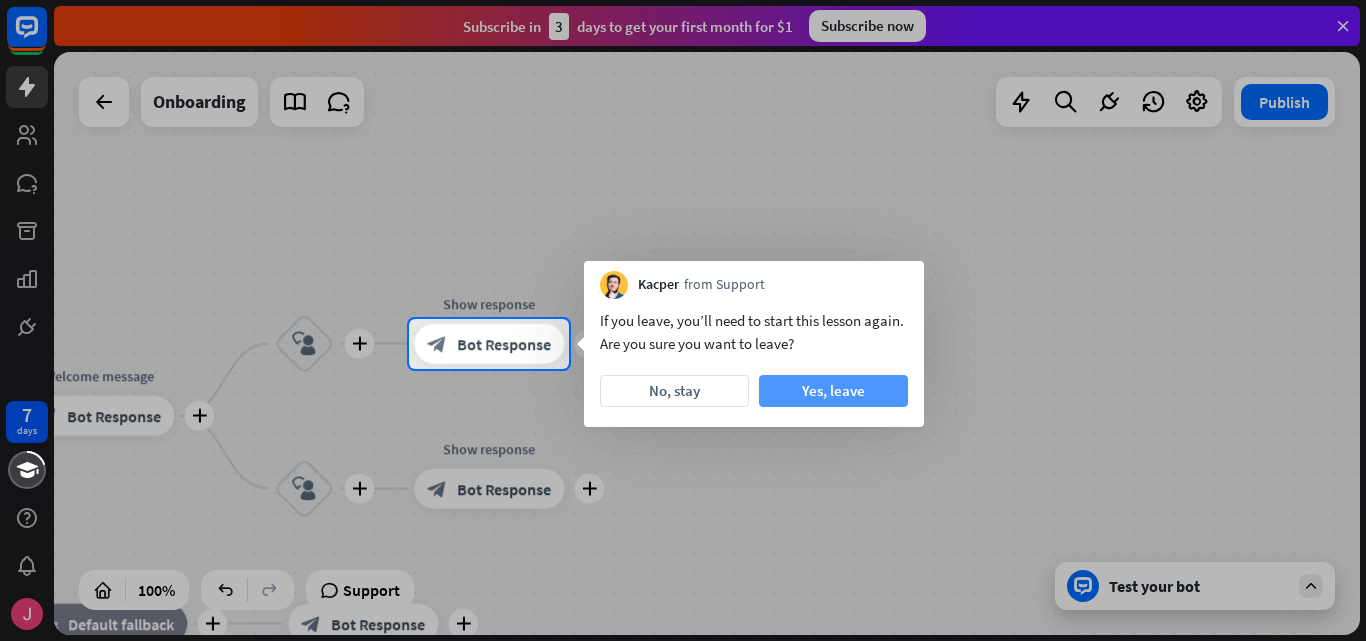 click on "Yes, leave" at bounding box center [833, 391] 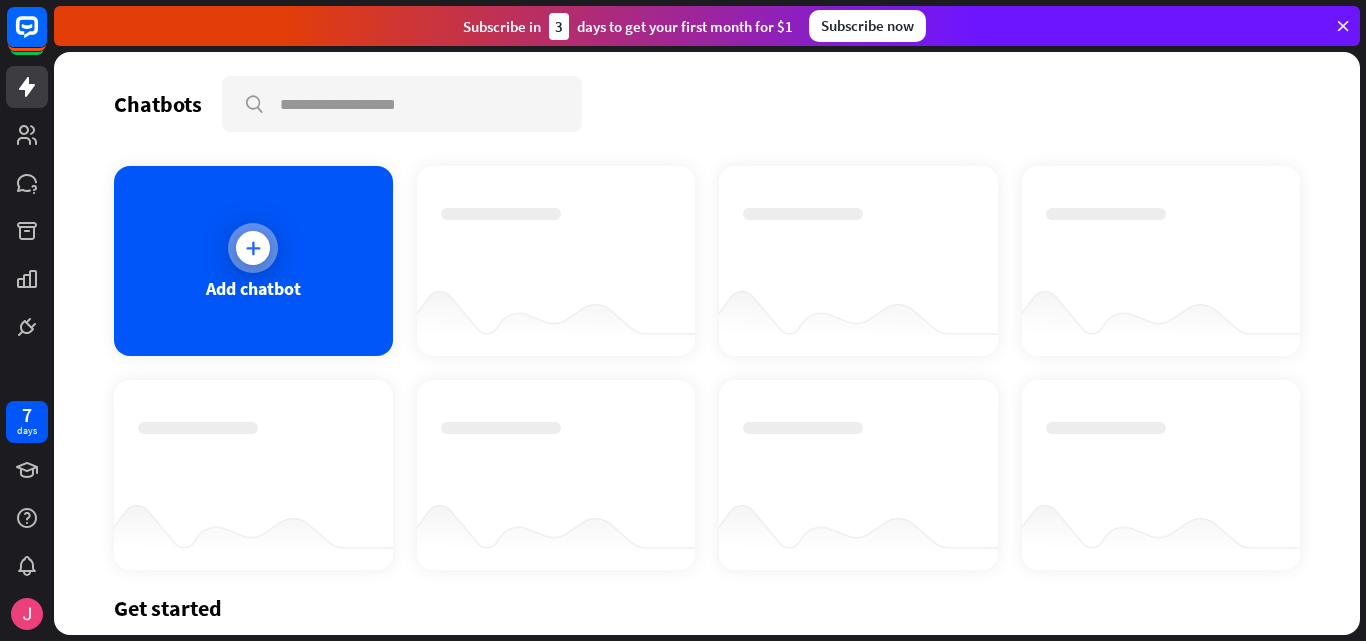 click on "Add chatbot" at bounding box center (253, 261) 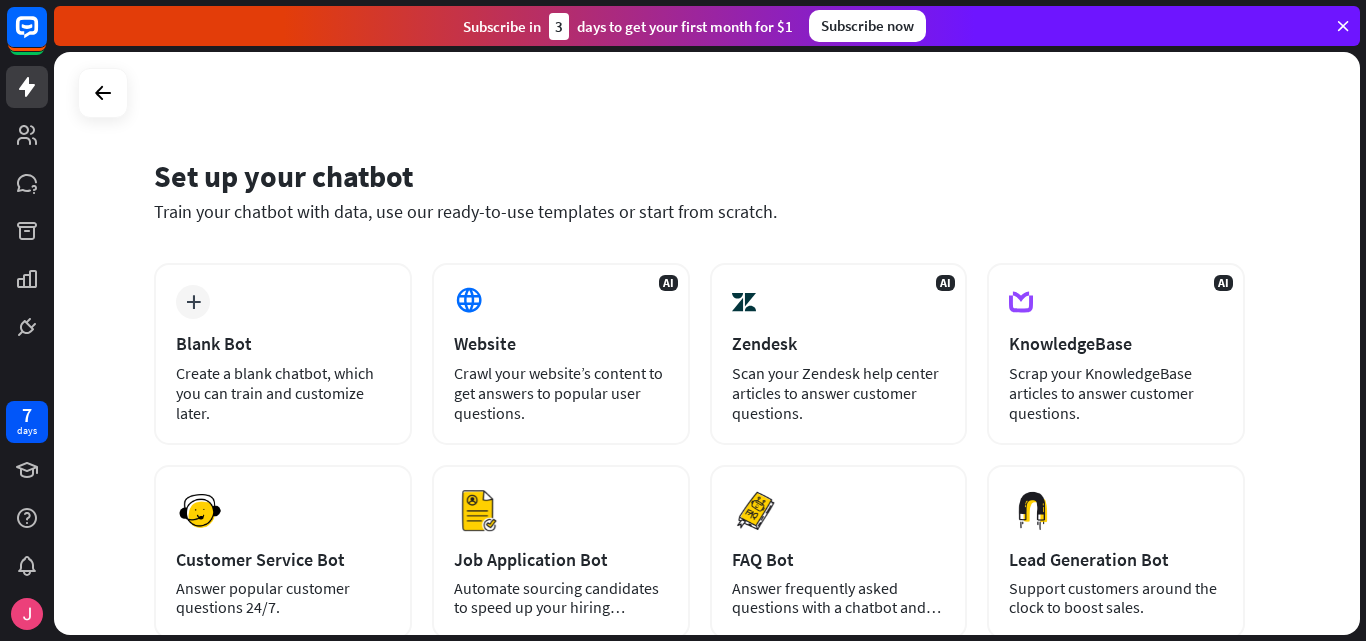 click at bounding box center (1343, 26) 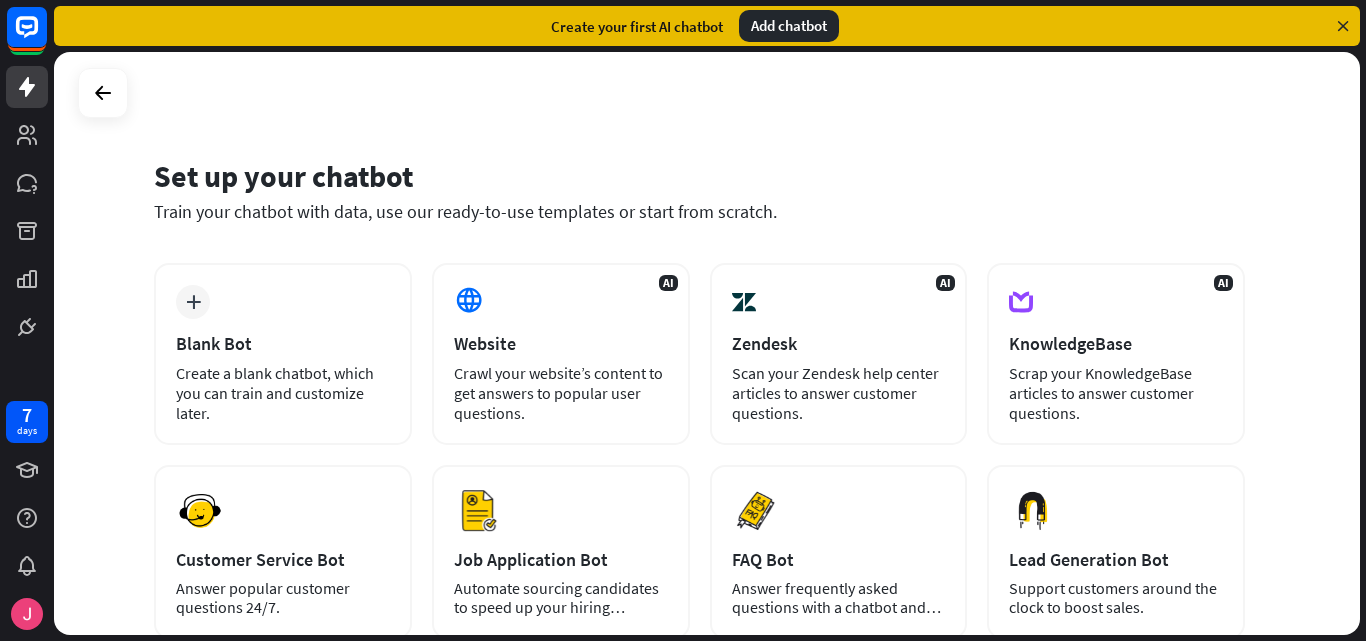 click at bounding box center (1343, 26) 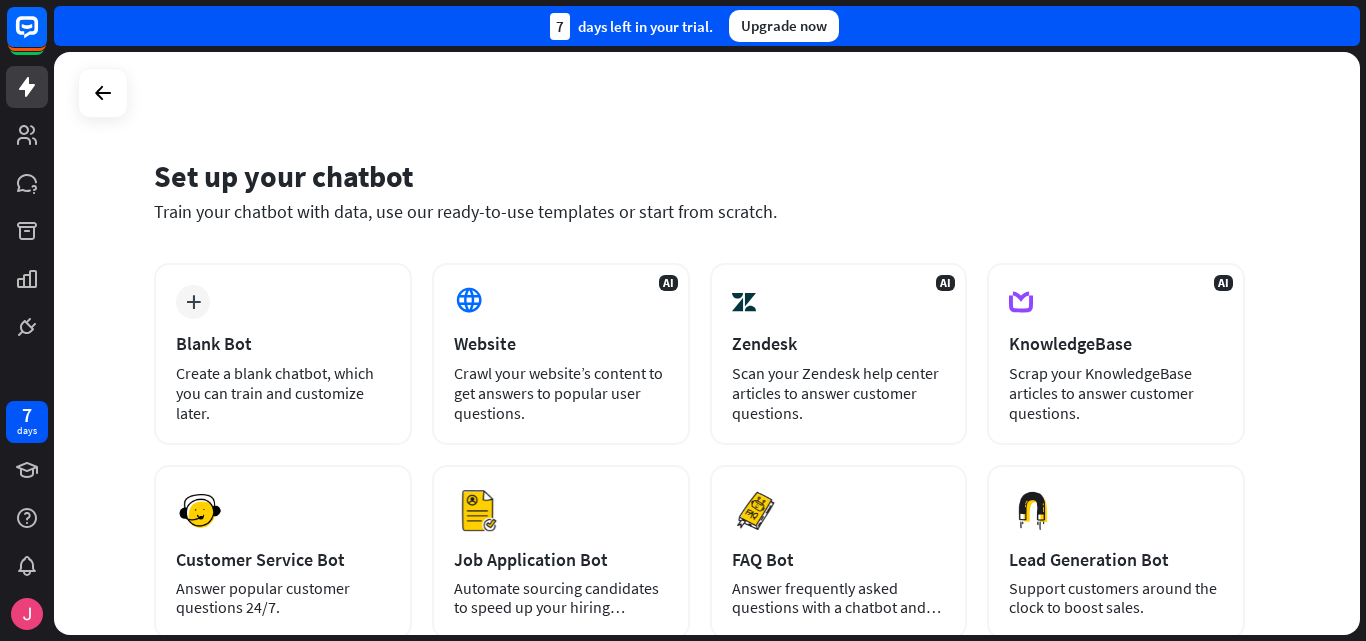 click on "7
days
left in your trial.
Upgrade now" at bounding box center (707, 26) 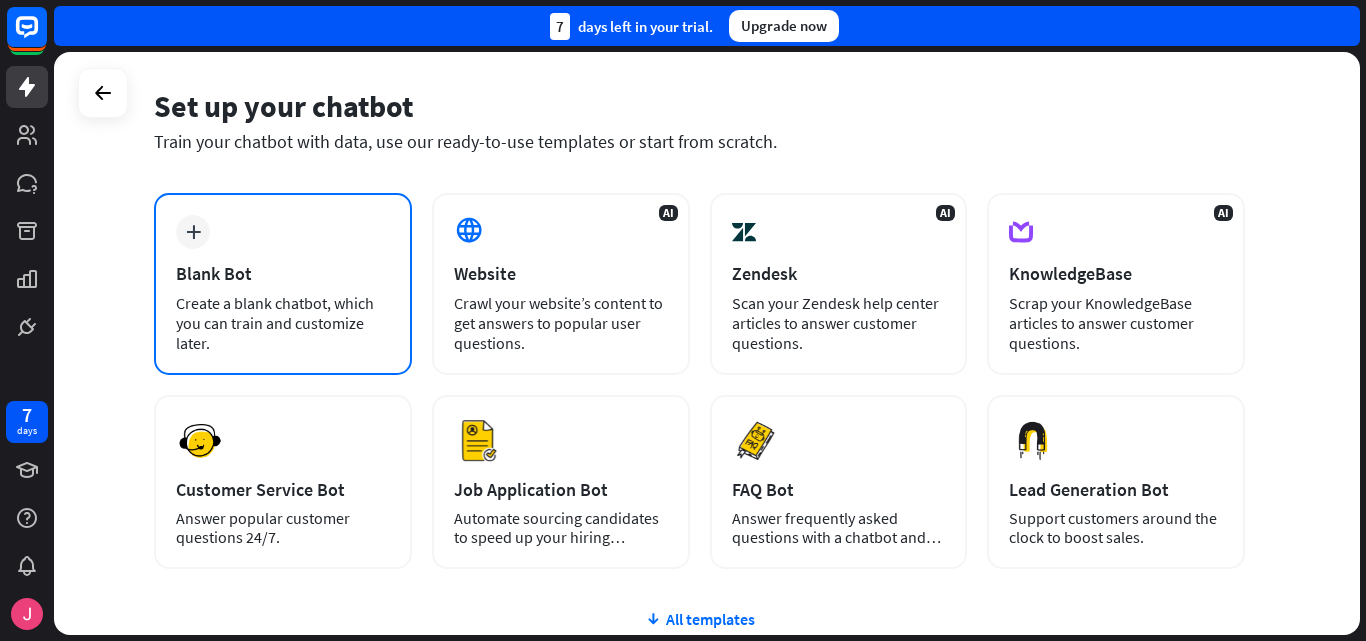 scroll, scrollTop: 100, scrollLeft: 0, axis: vertical 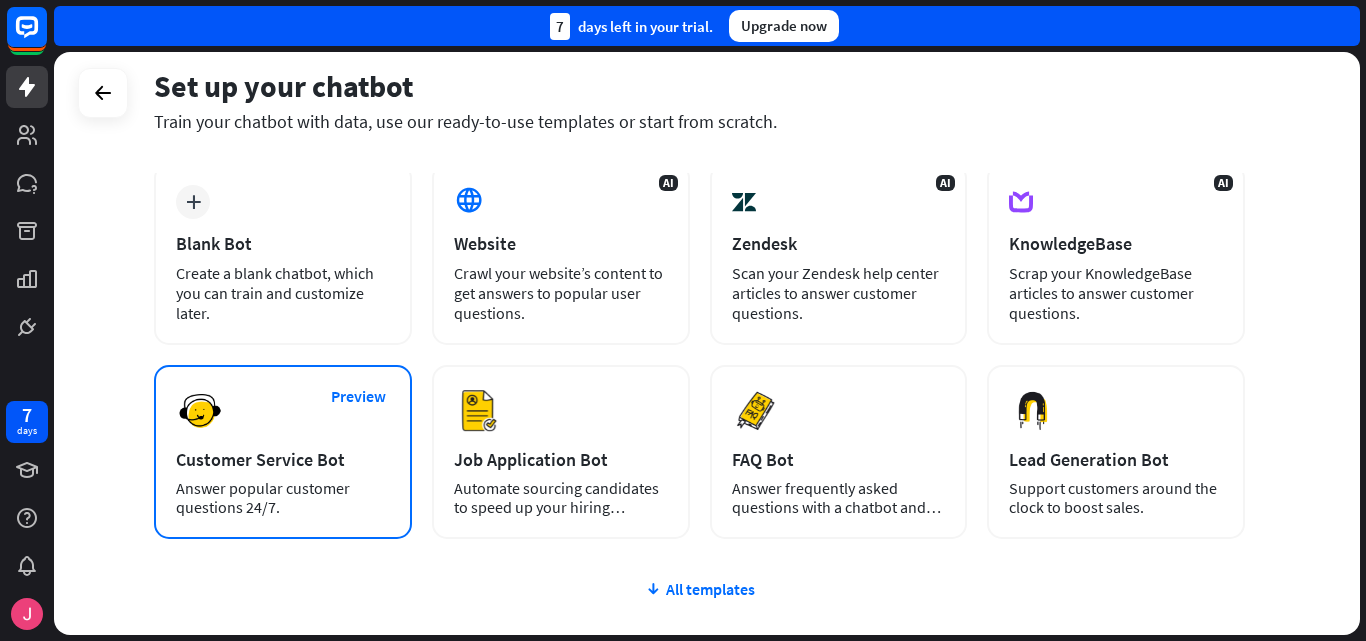 click on "Preview
Customer Service Bot
Answer popular customer questions 24/7." at bounding box center (283, 452) 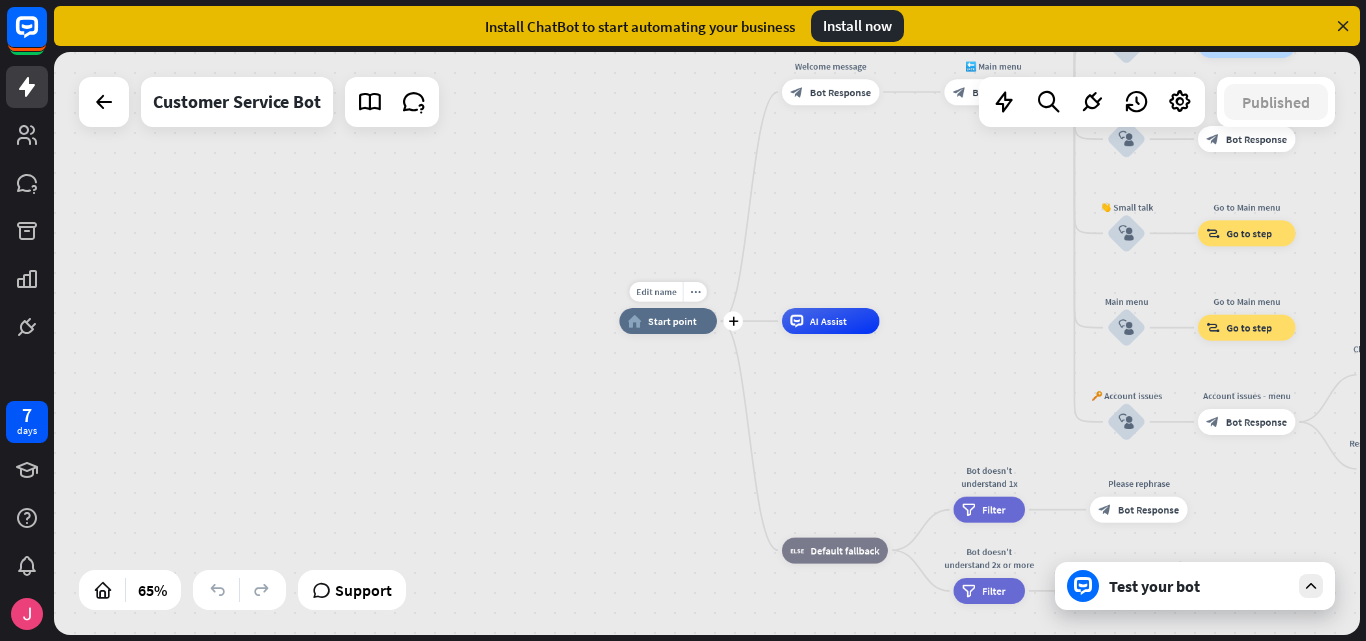 click on "Start point" at bounding box center [672, 321] 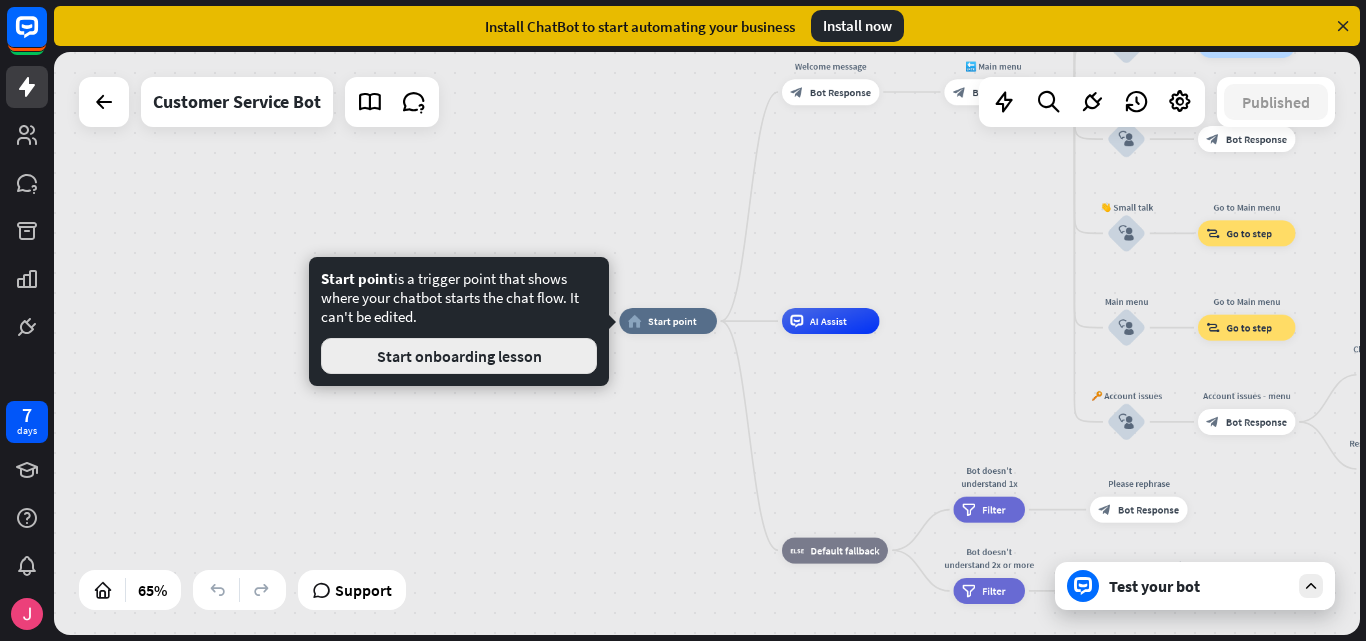click on "Start onboarding lesson" at bounding box center [459, 356] 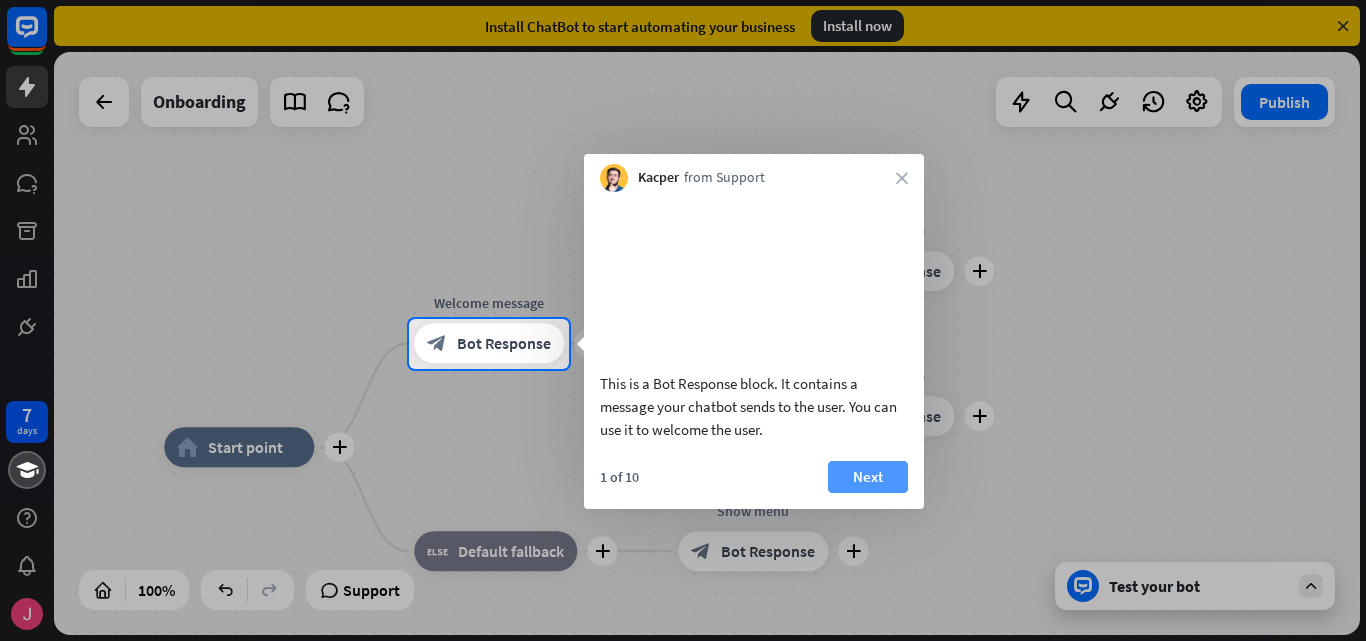 click on "Next" at bounding box center (868, 477) 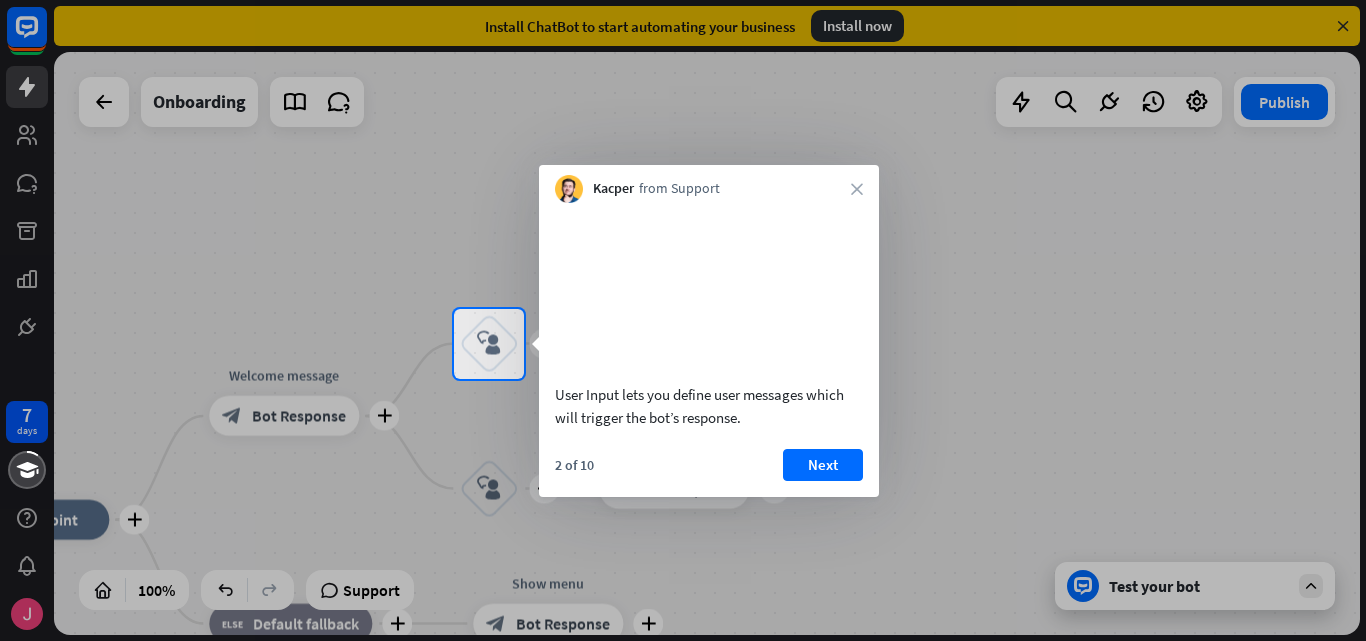 click on "Kacper
from Support
close" at bounding box center (709, 184) 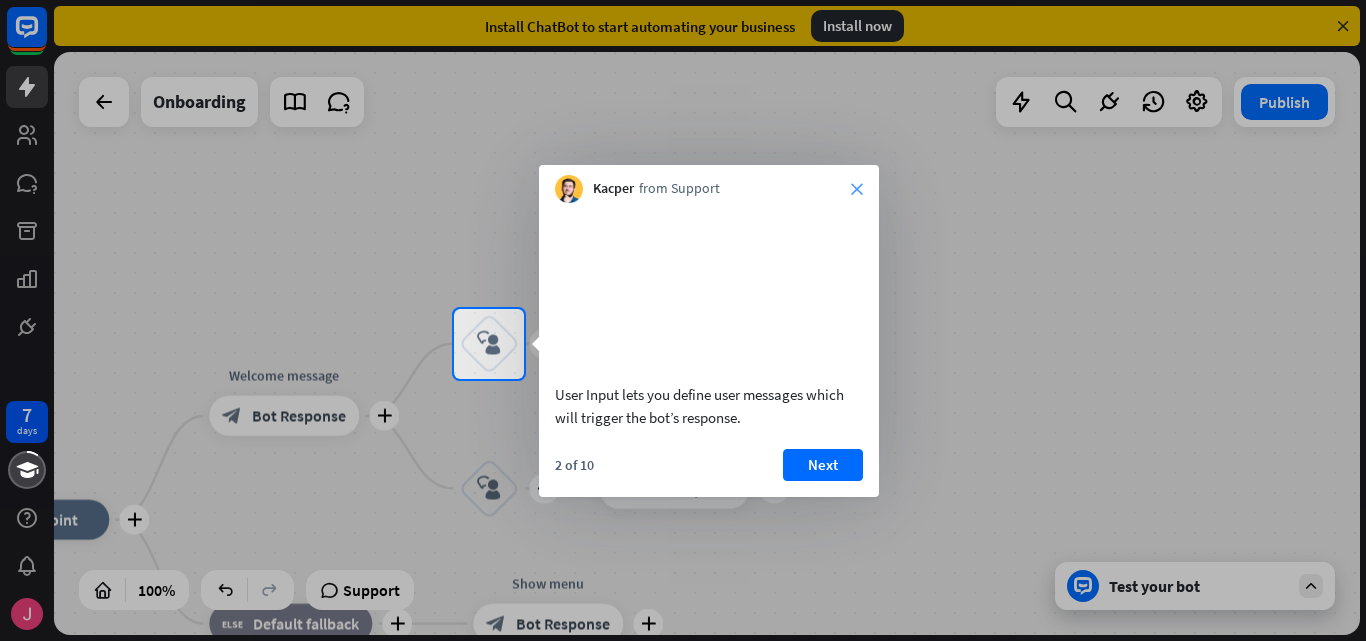 click on "close" at bounding box center [857, 189] 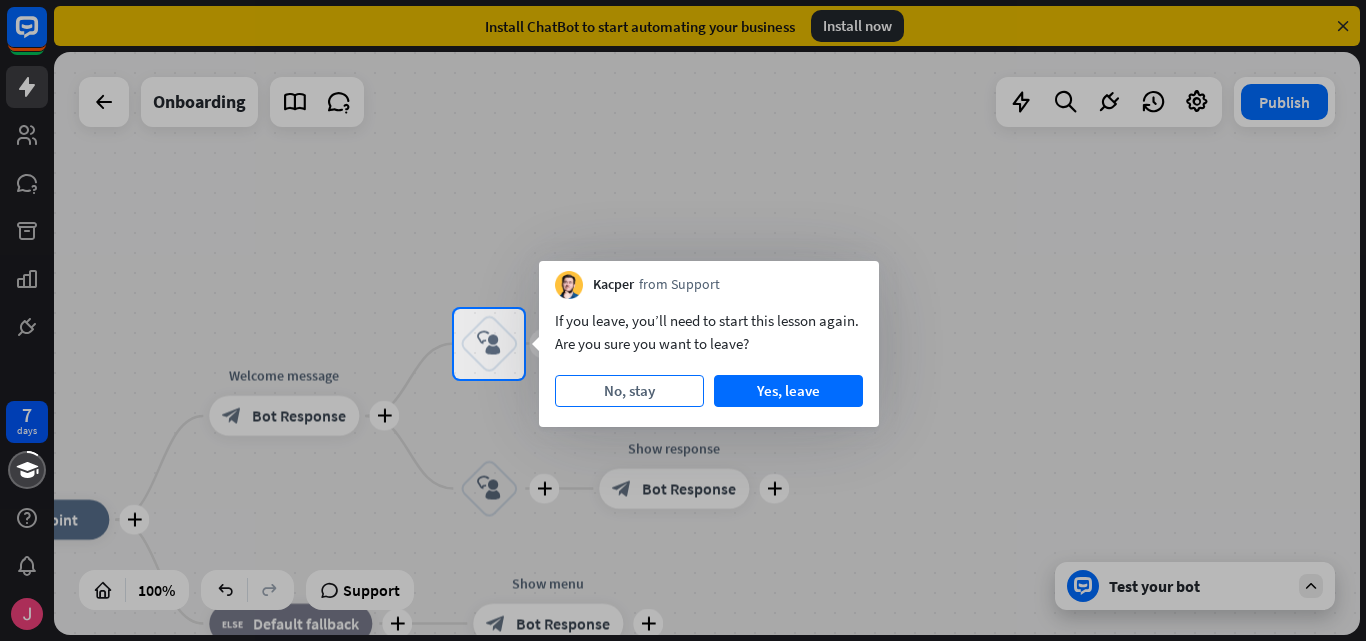 click on "No, stay" at bounding box center [629, 391] 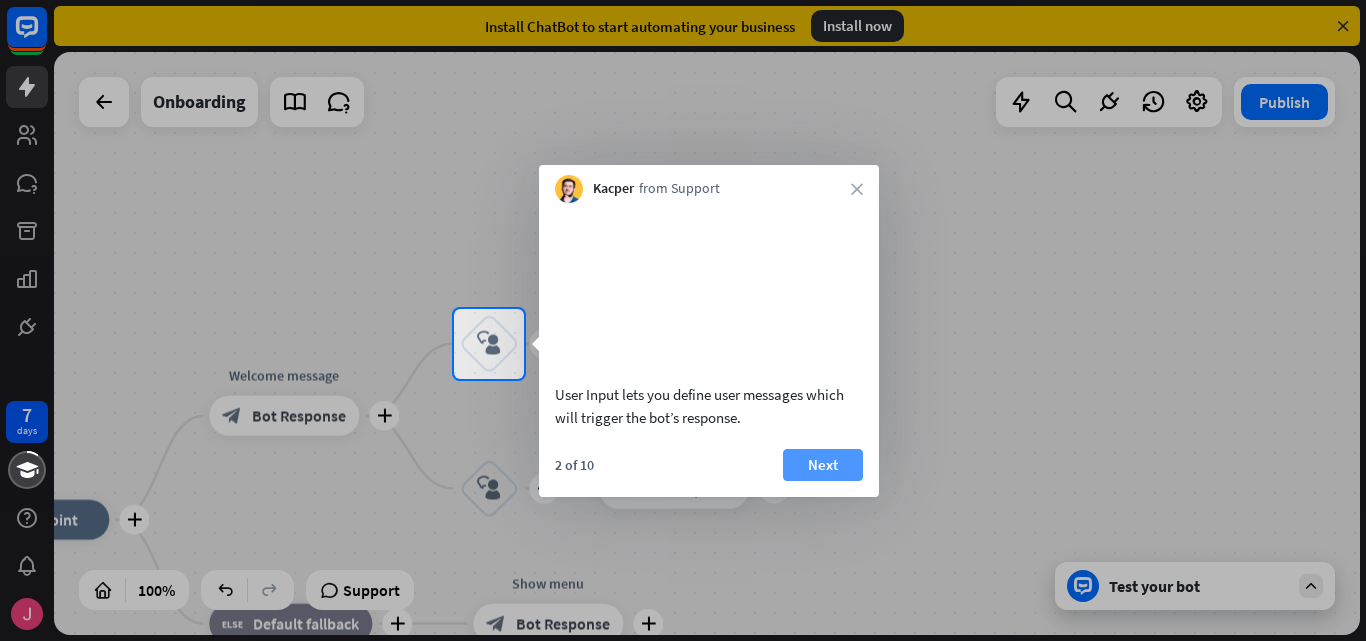 click on "Next" at bounding box center (823, 465) 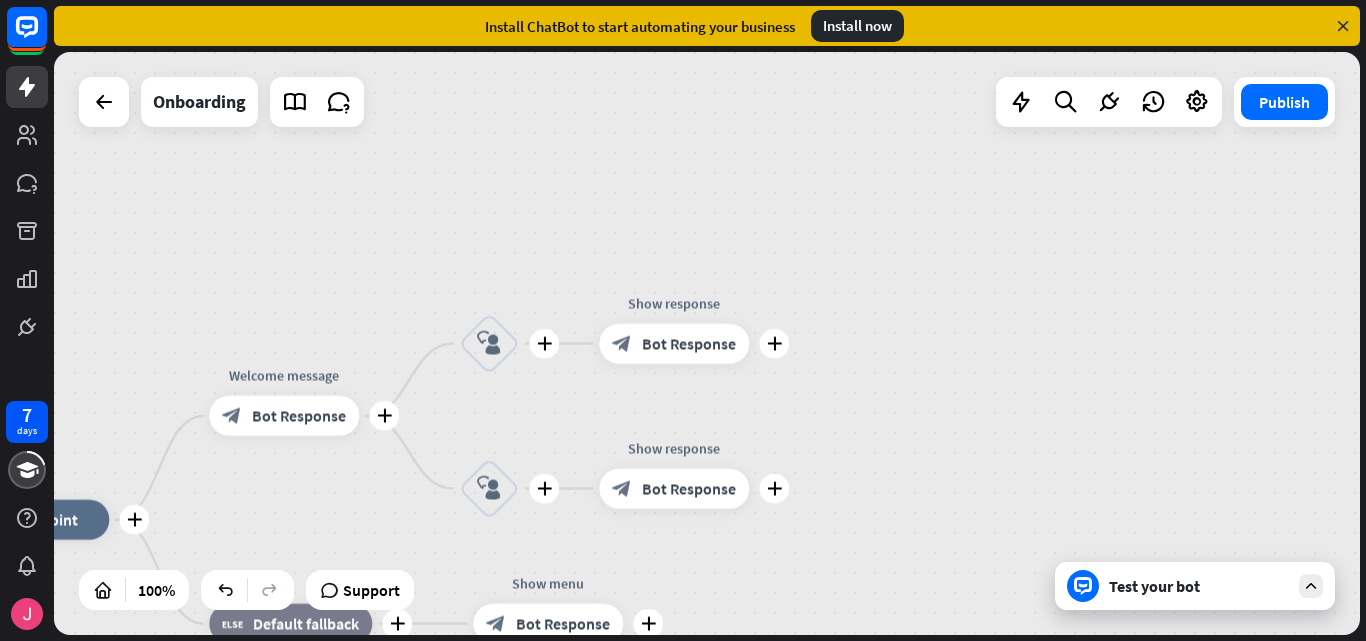 click on "plus     home_2   Start point               plus   Welcome message   block_bot_response   Bot Response               plus     block_user_input               plus   Show response   block_bot_response   Bot Response               plus     block_user_input               plus   Show response   block_bot_response   Bot Response               plus     block_fallback   Default fallback               plus   Show menu   block_bot_response   Bot Response" at bounding box center [707, 343] 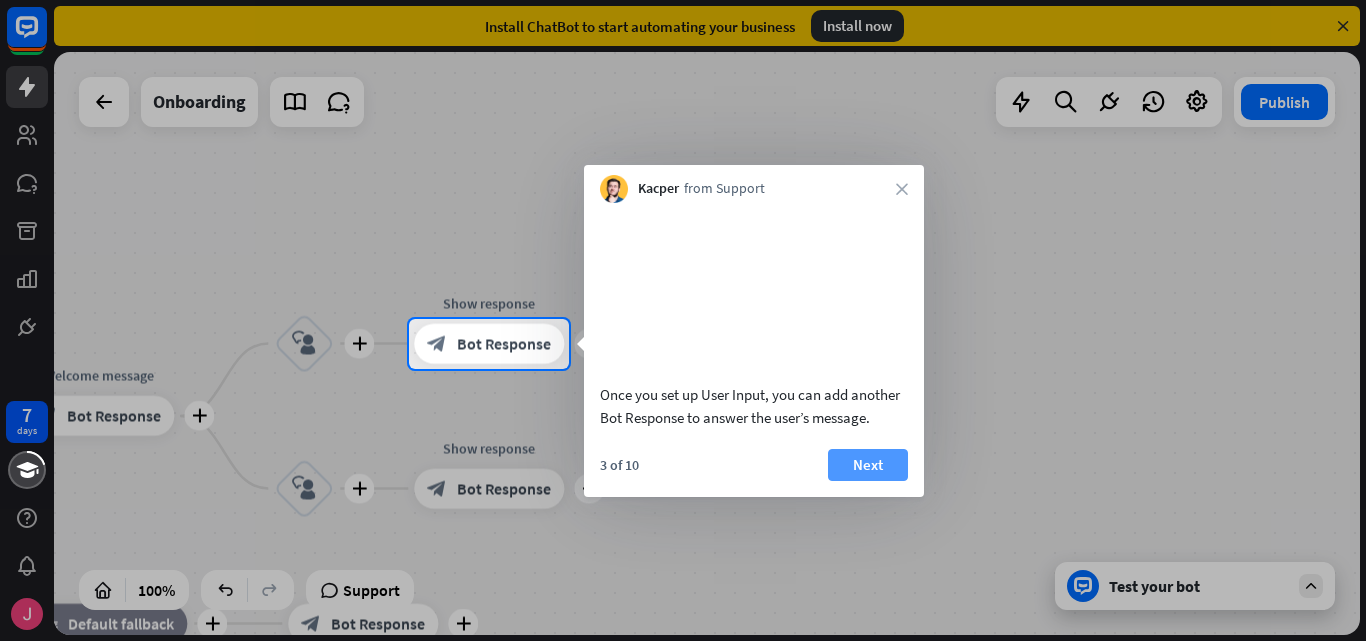 click on "Next" at bounding box center (868, 465) 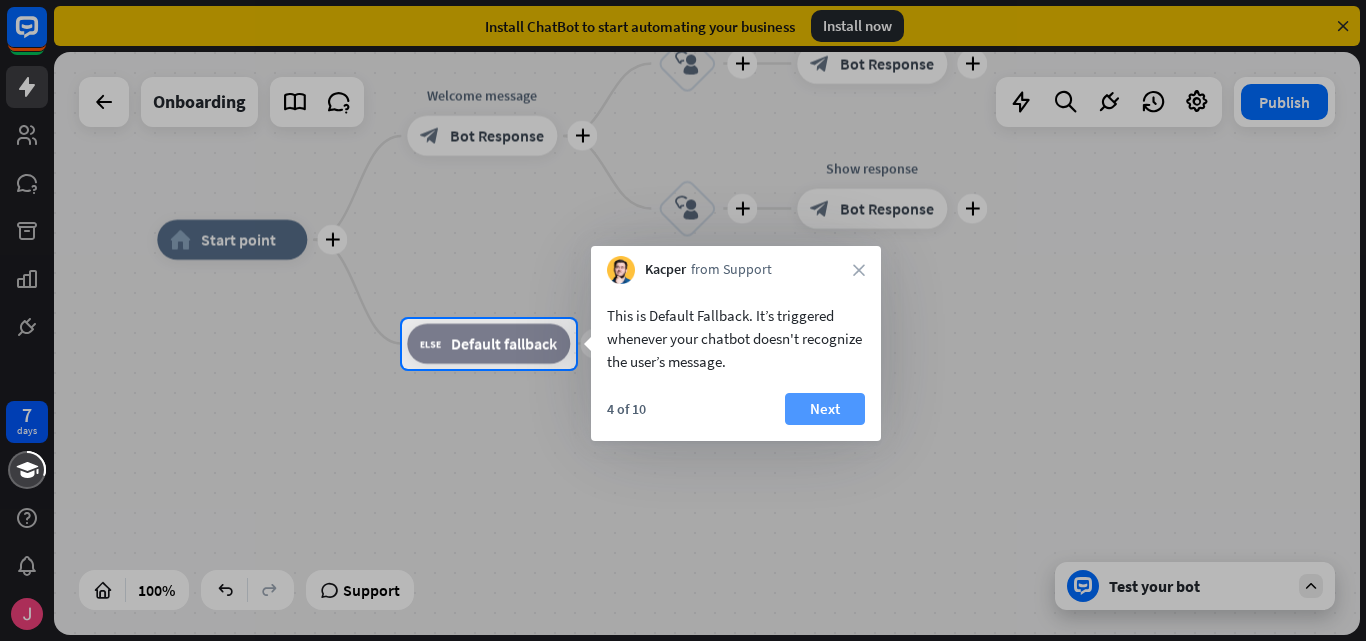 click on "Next" at bounding box center (825, 409) 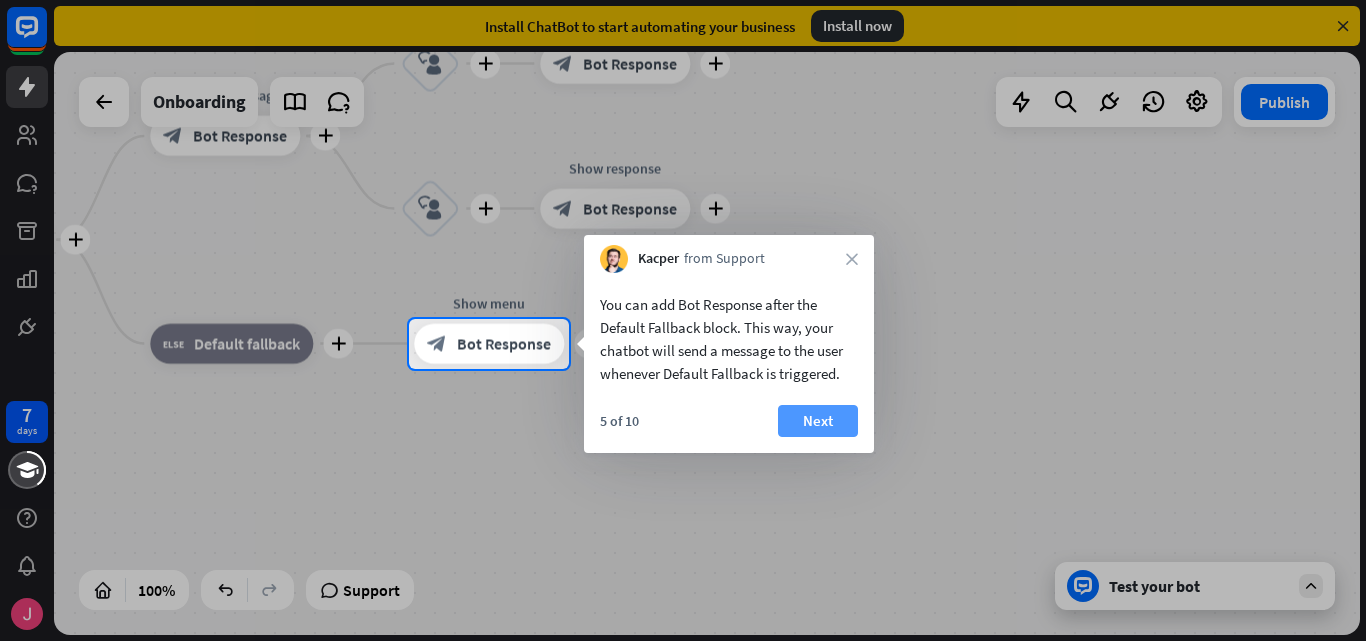 click on "5 of 10
Next" at bounding box center (729, 429) 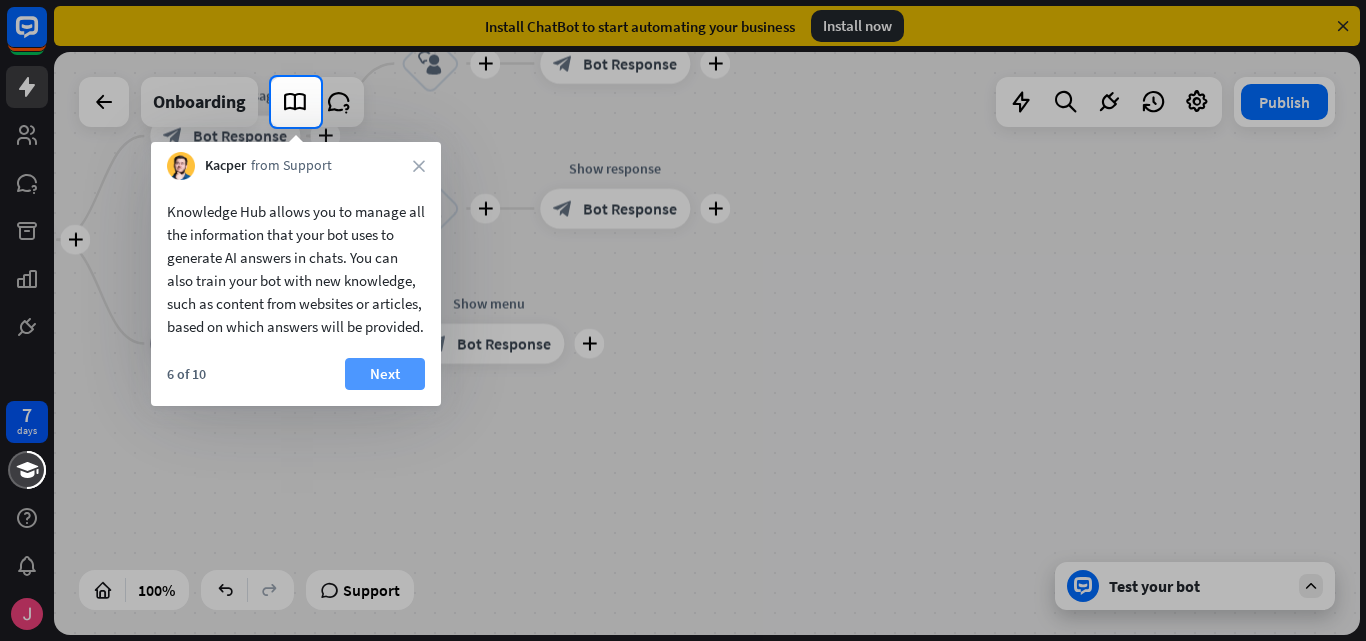 click on "Next" at bounding box center [385, 374] 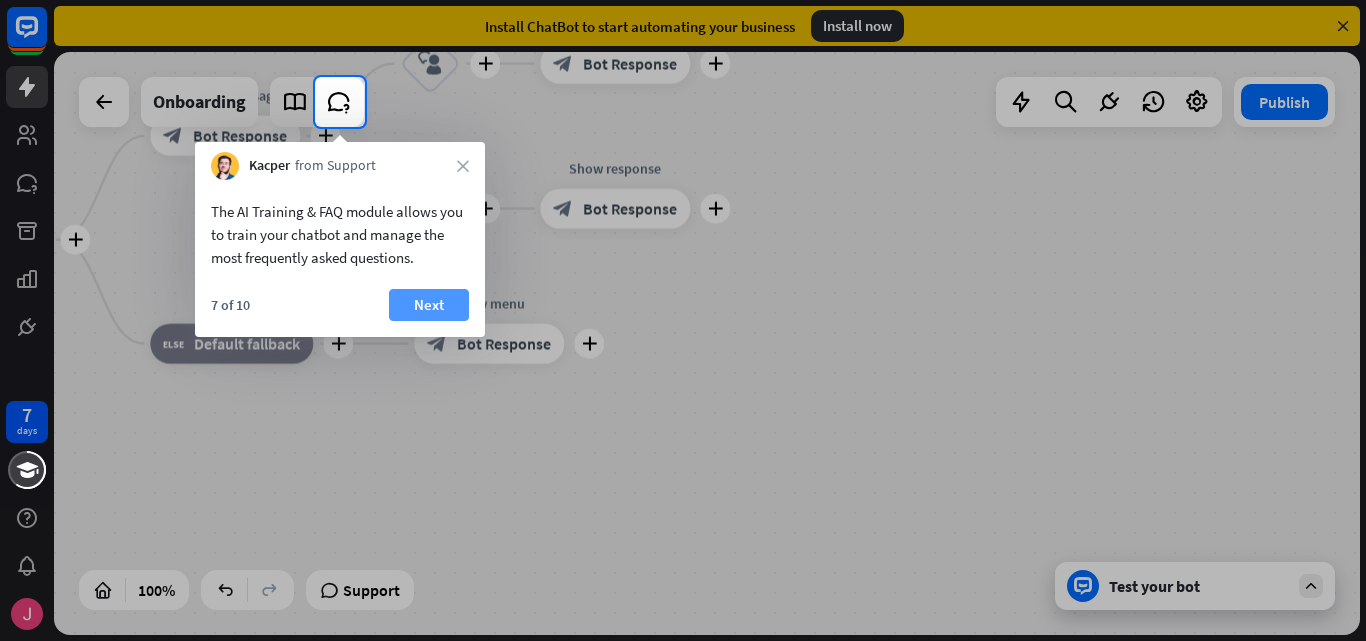 click on "Next" at bounding box center (429, 305) 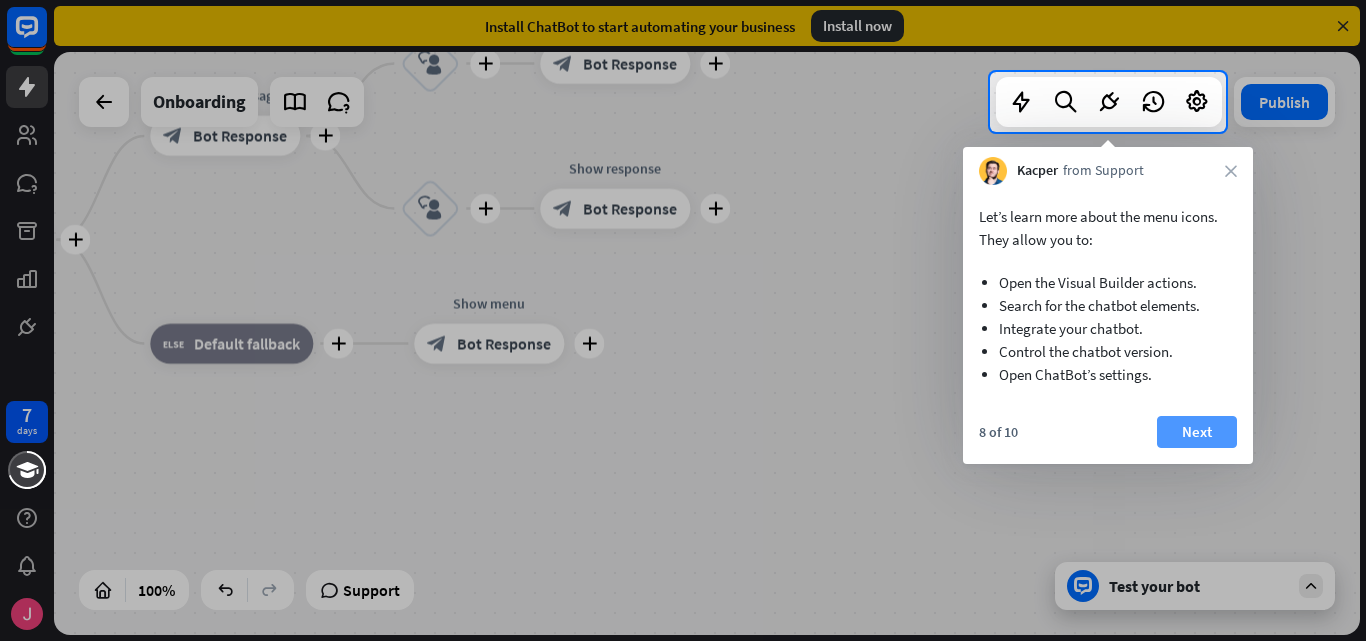 click on "Next" at bounding box center [1197, 432] 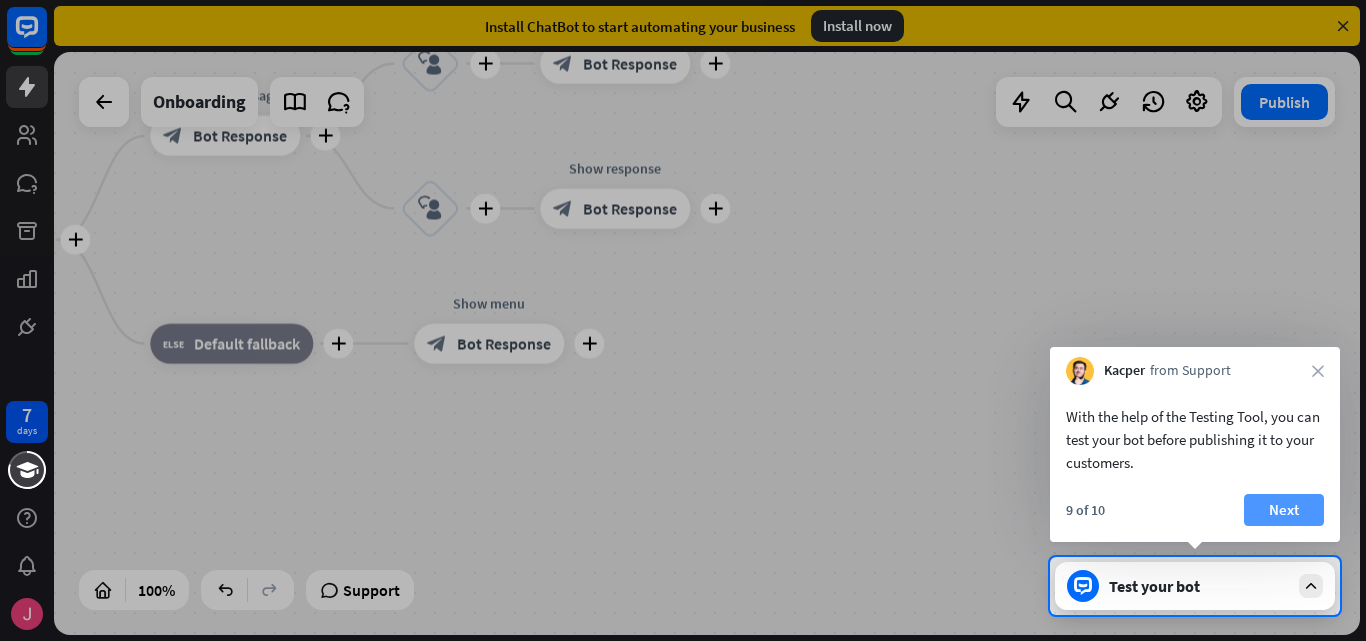 click on "Next" at bounding box center (1284, 510) 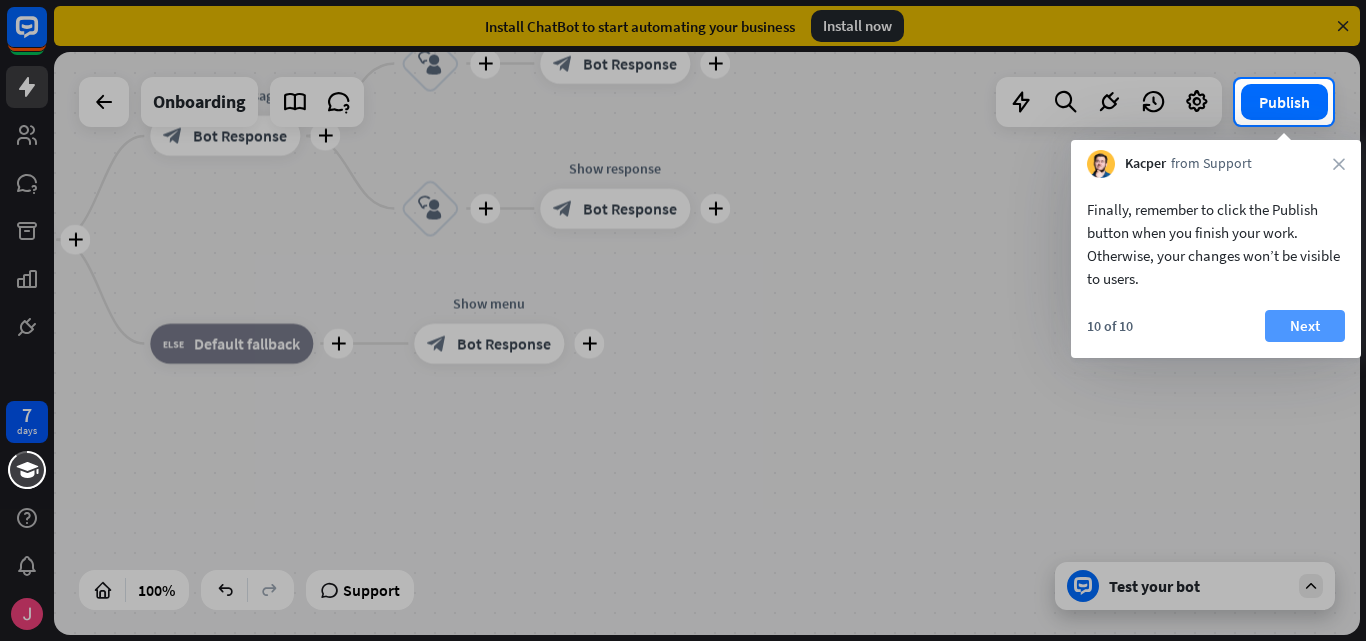 click on "Next" at bounding box center (1305, 326) 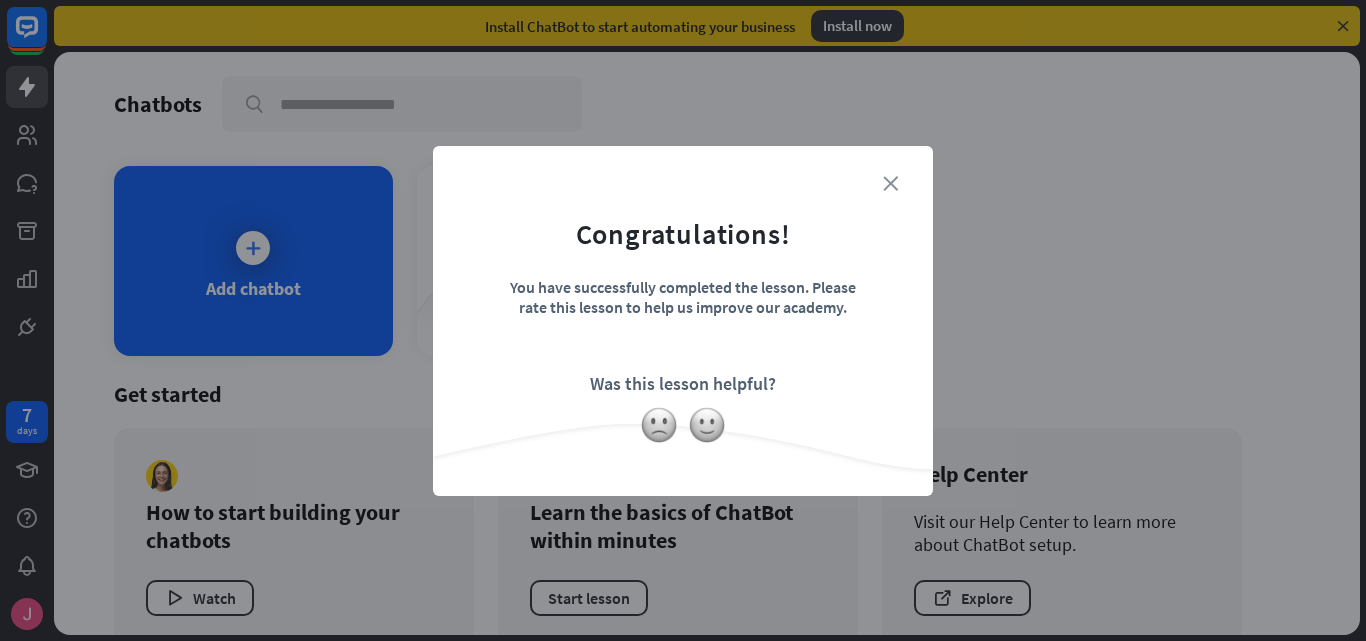click on "close" at bounding box center (890, 183) 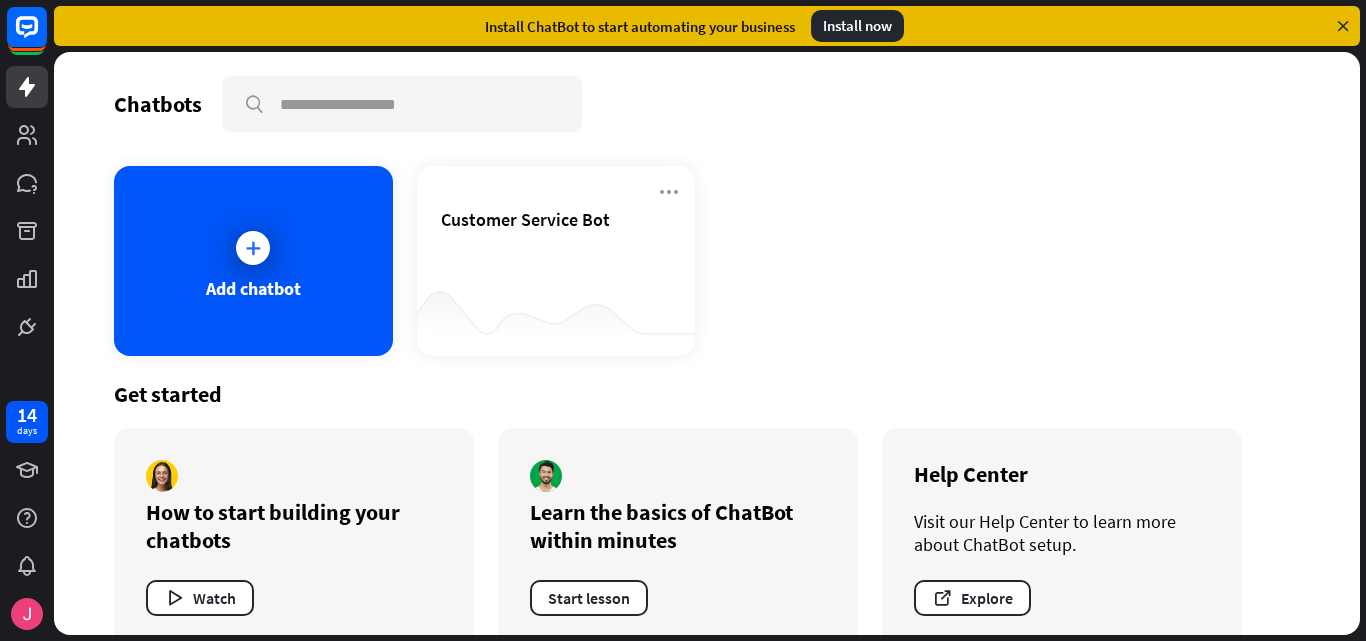 click on "Add chatbot" at bounding box center (253, 261) 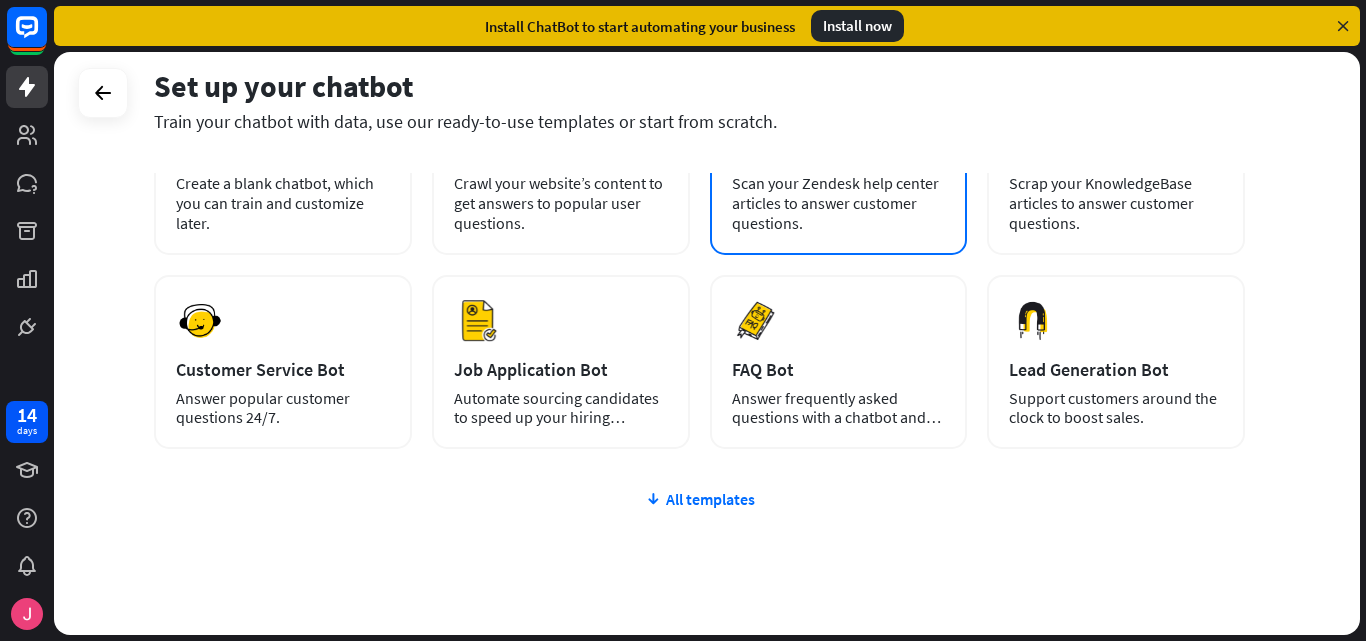 scroll, scrollTop: 244, scrollLeft: 0, axis: vertical 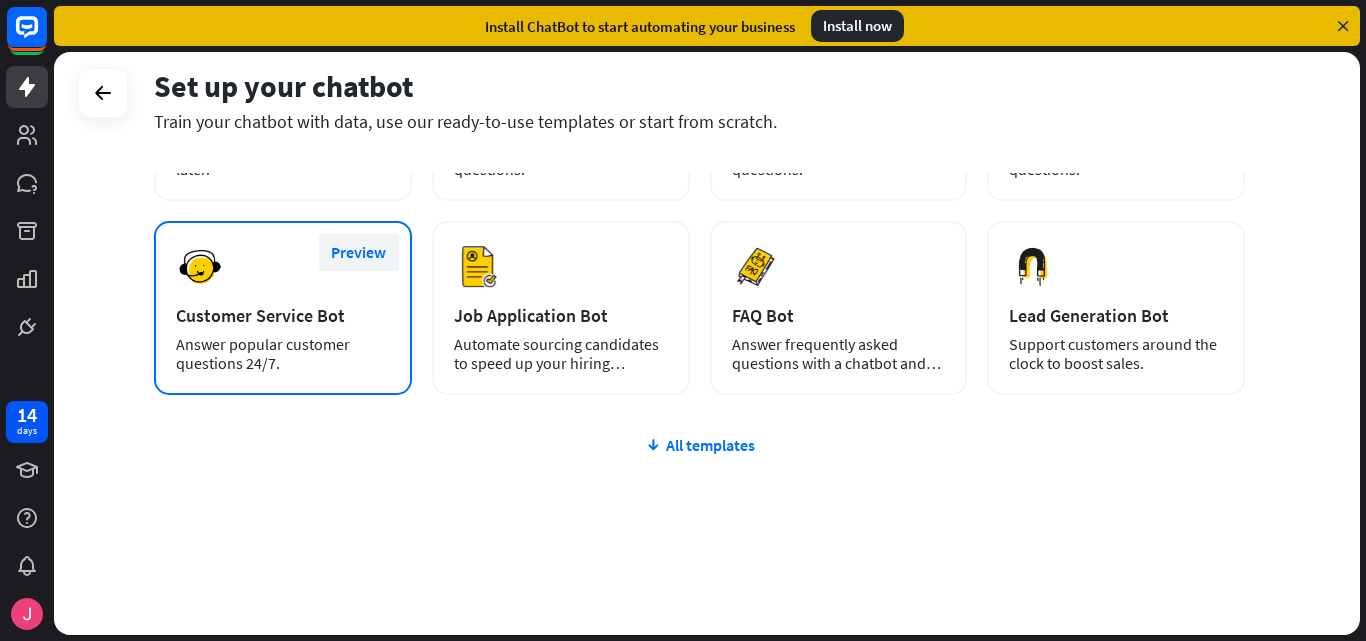 click on "Preview" at bounding box center (359, 252) 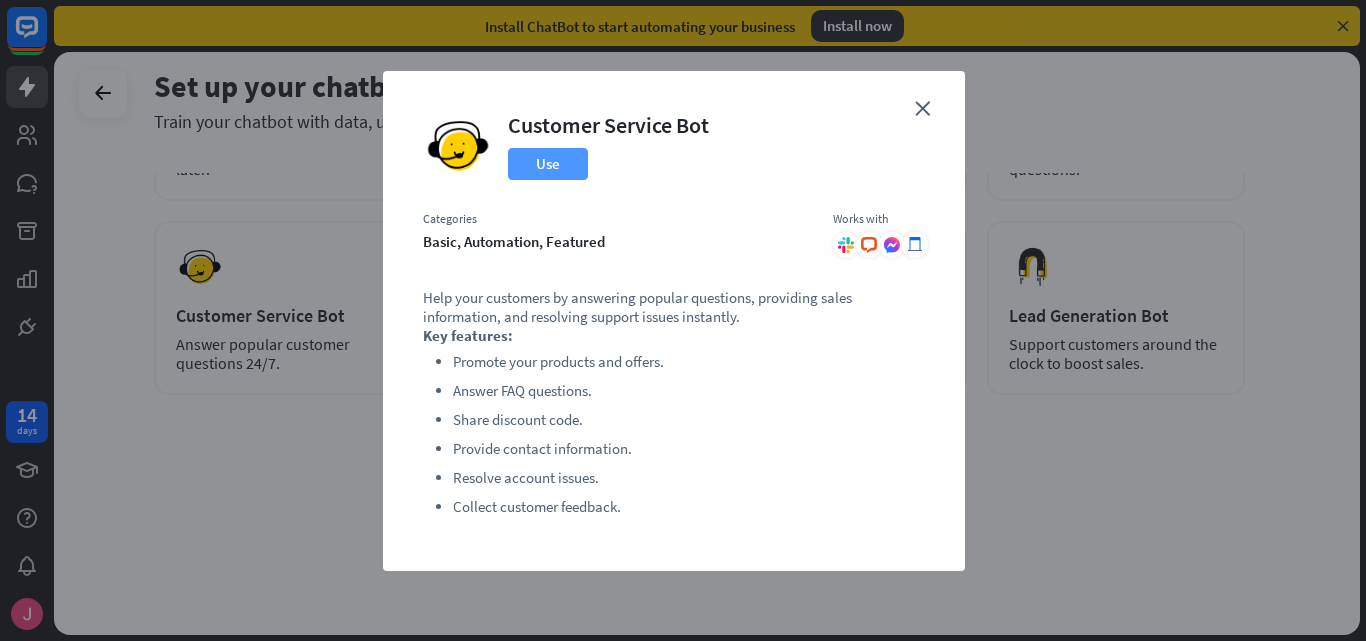 click on "Use" at bounding box center [548, 164] 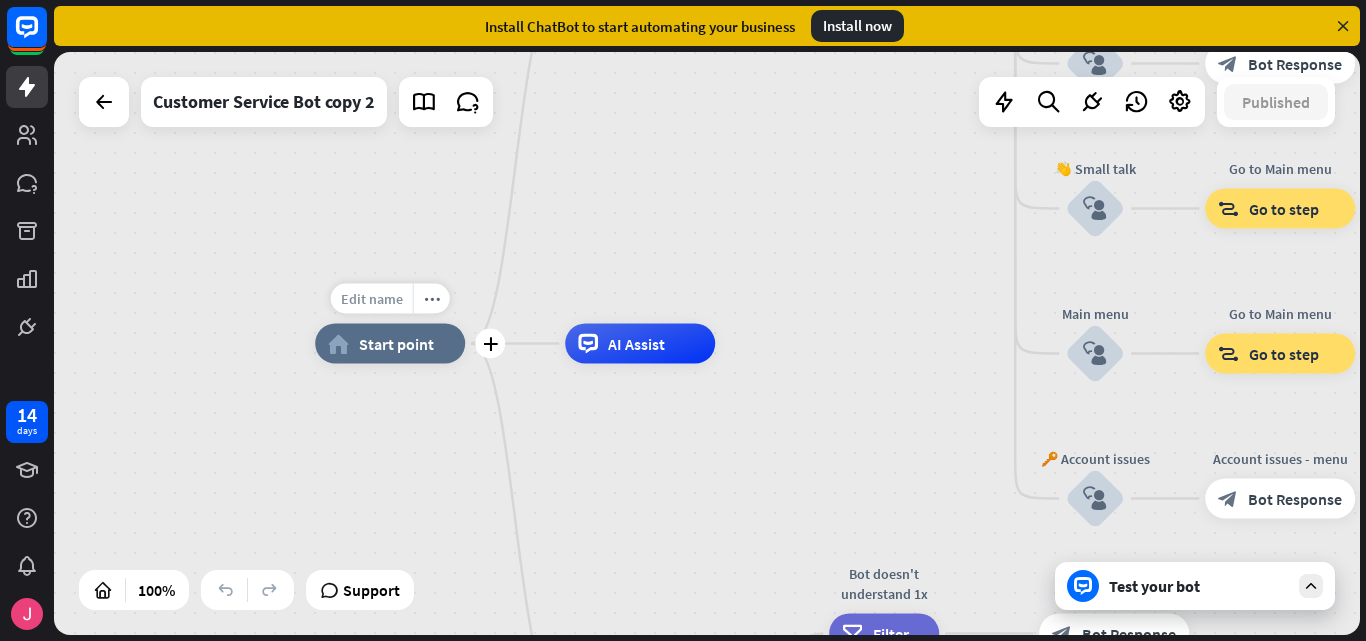 click on "Edit name" at bounding box center (372, 299) 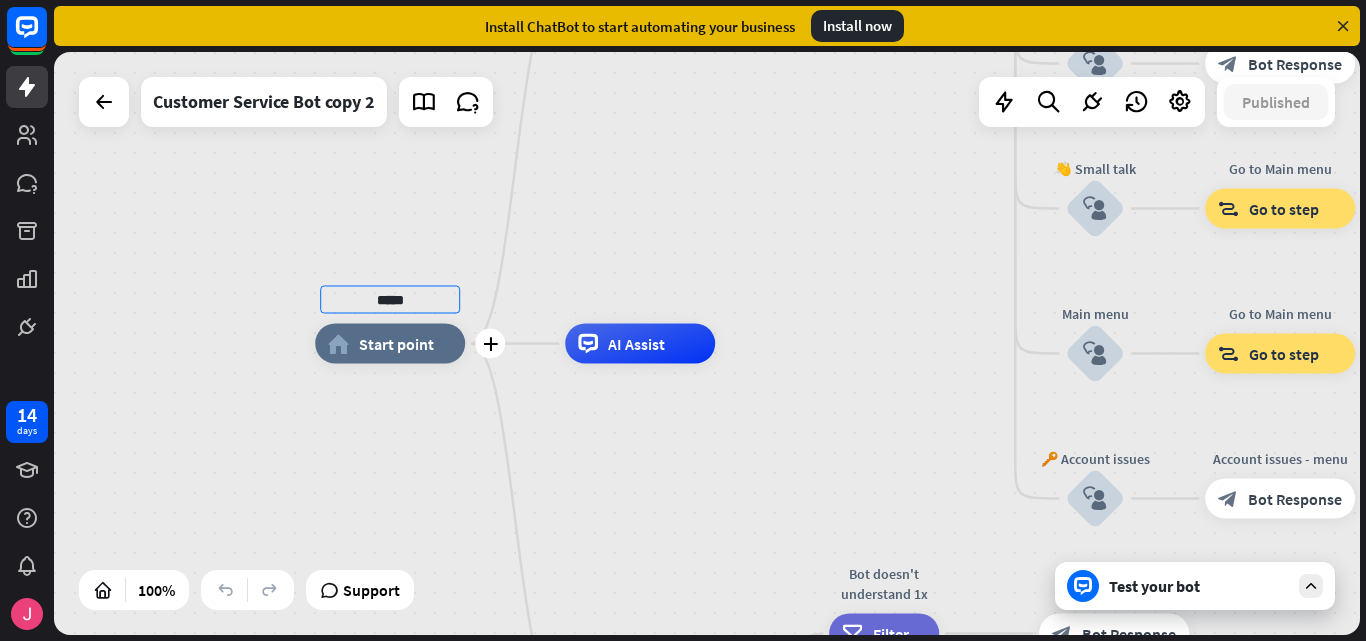 type on "*****" 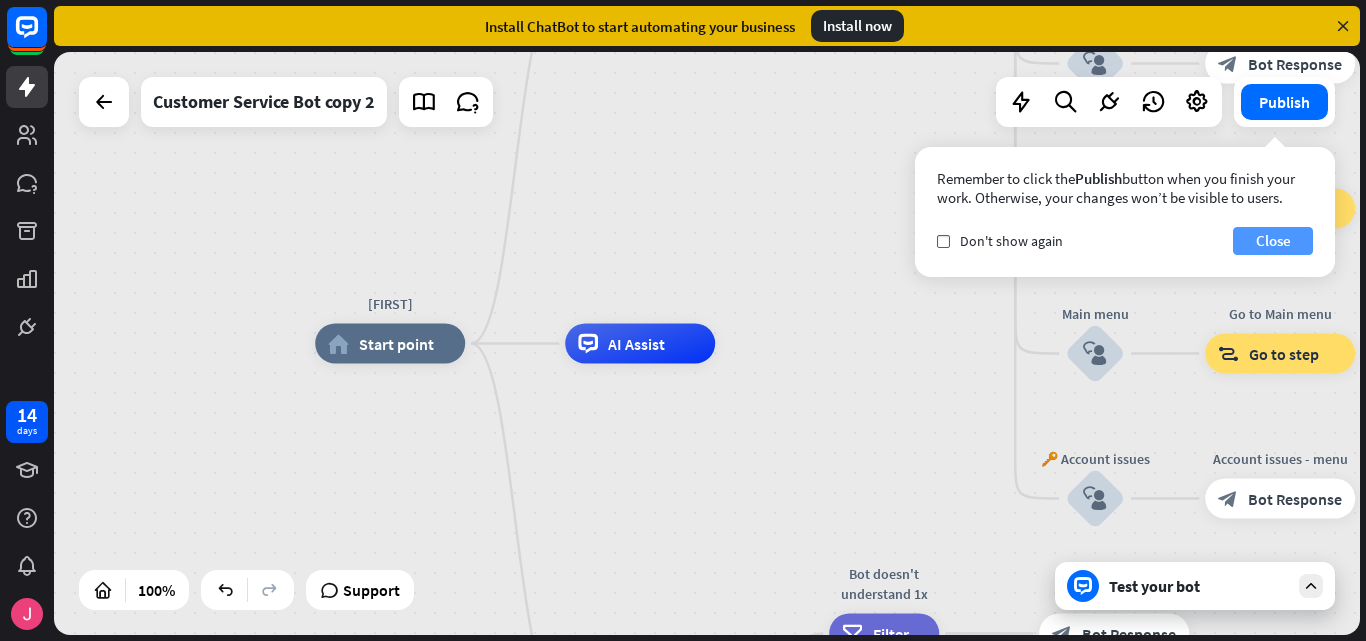 click on "Close" at bounding box center [1273, 241] 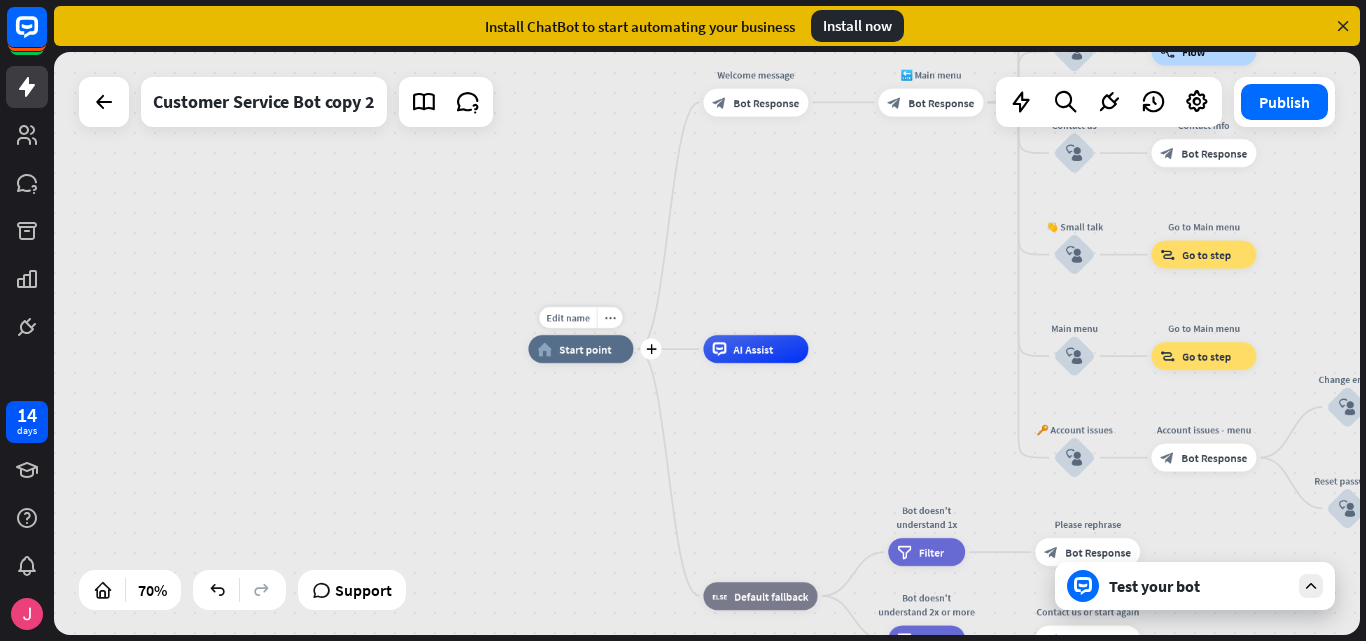 click on "Edit name   more_horiz         plus     home_2   Start point" at bounding box center (580, 349) 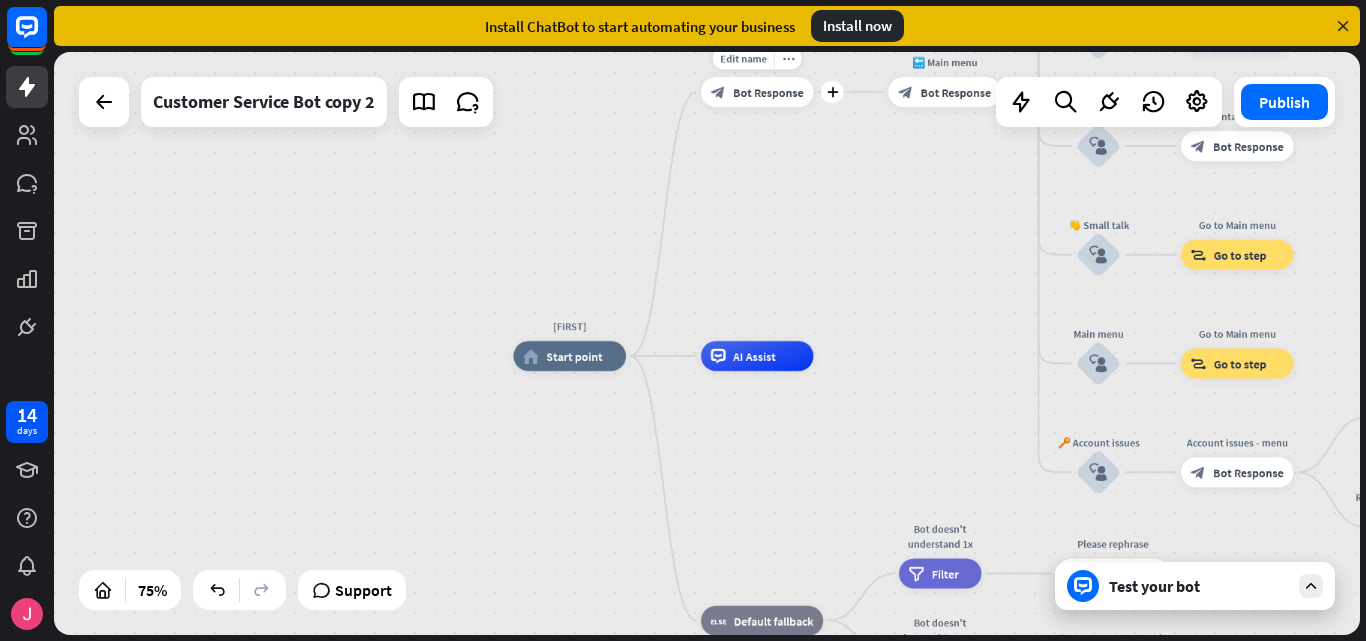 click on "Bot Response" at bounding box center (768, 91) 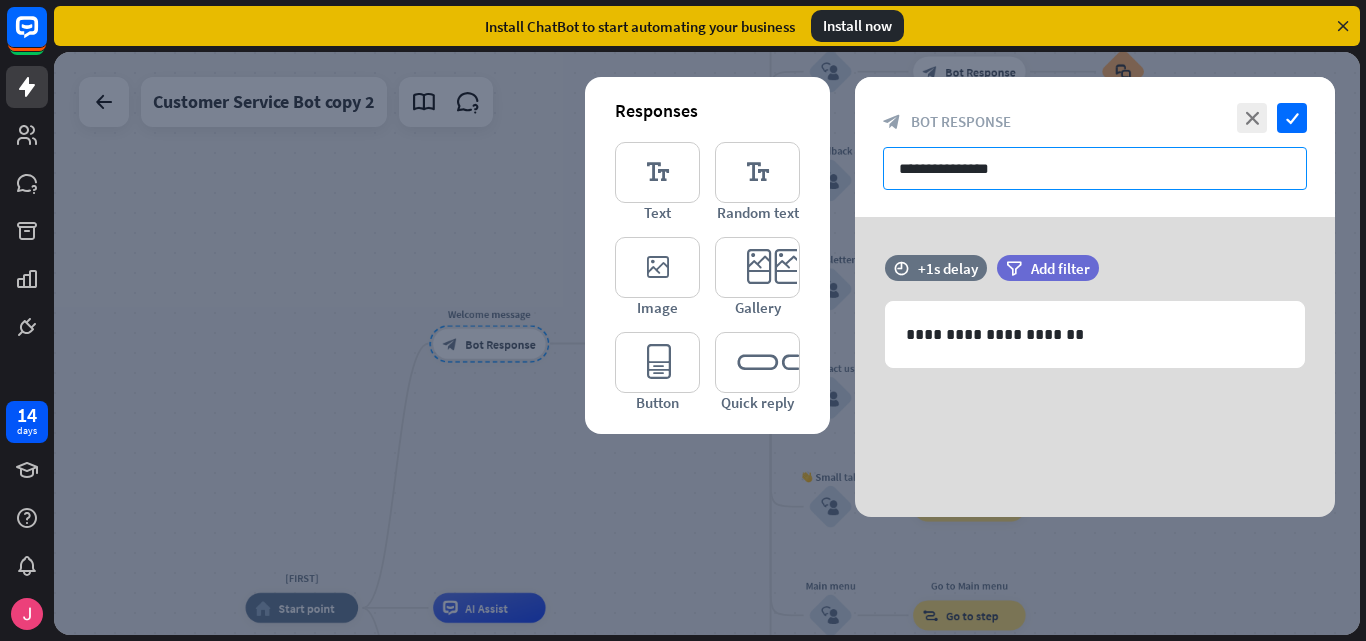 click on "**********" at bounding box center [1095, 168] 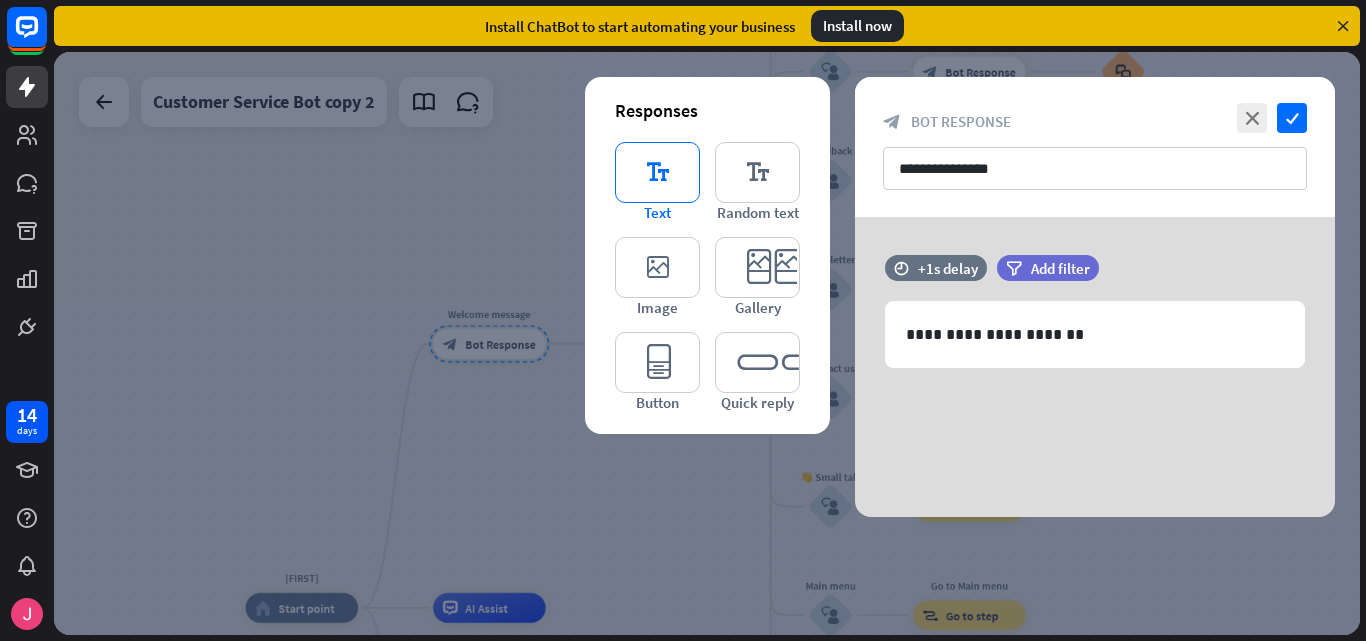 click on "editor_text" at bounding box center (657, 172) 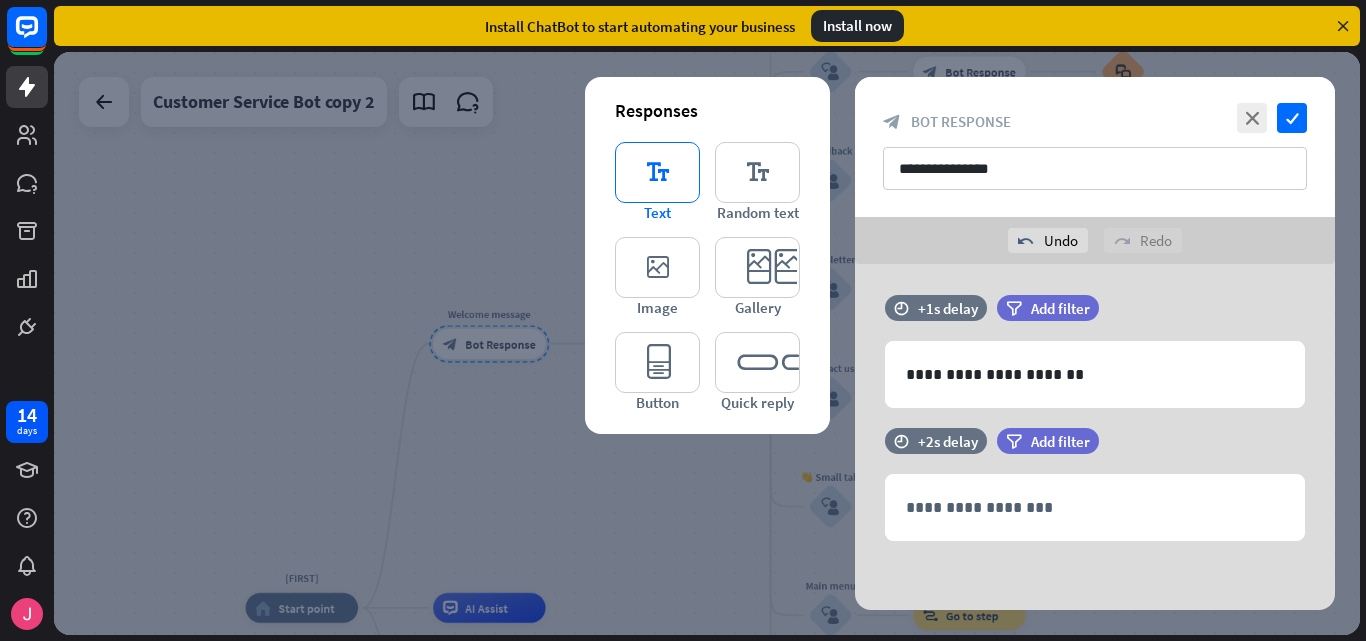 scroll, scrollTop: 8, scrollLeft: 0, axis: vertical 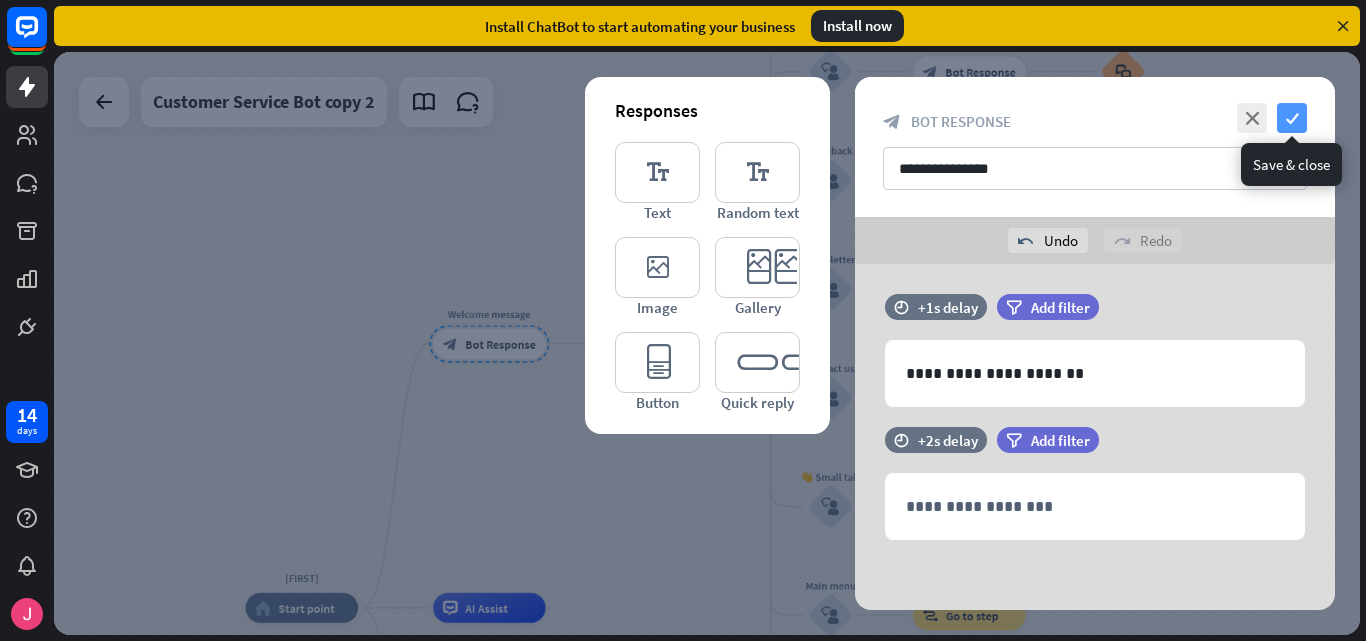 click on "check" at bounding box center [1292, 118] 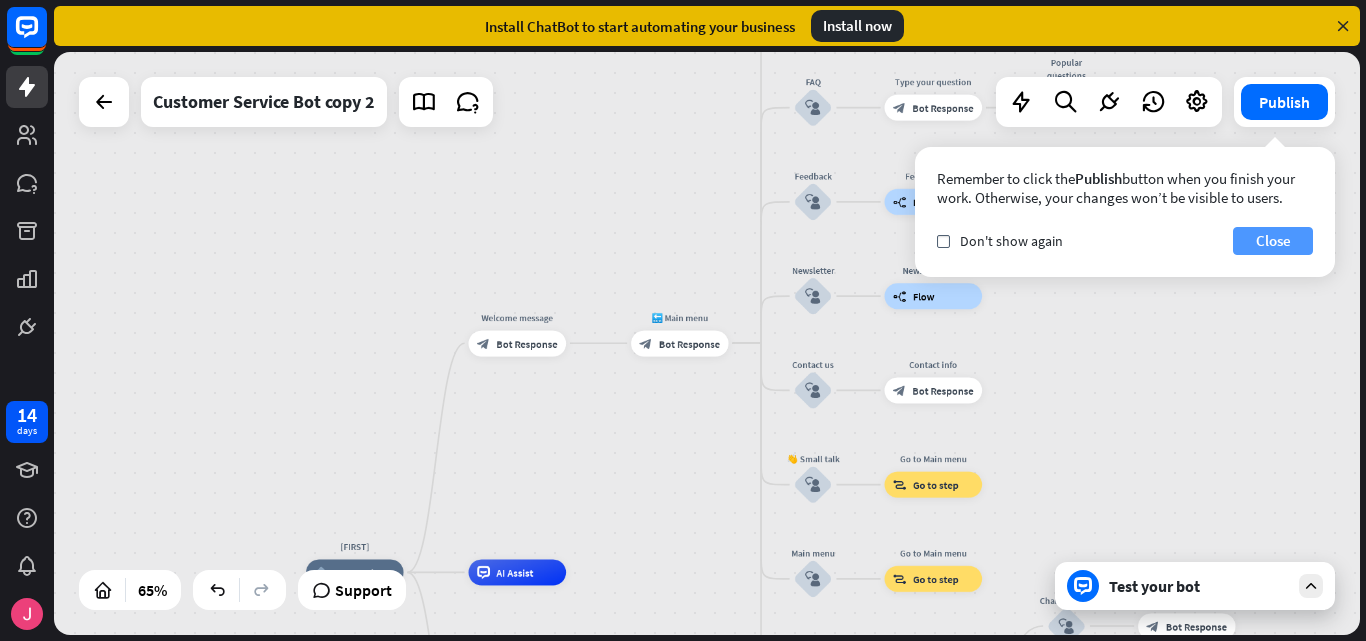click on "Close" at bounding box center [1273, 241] 